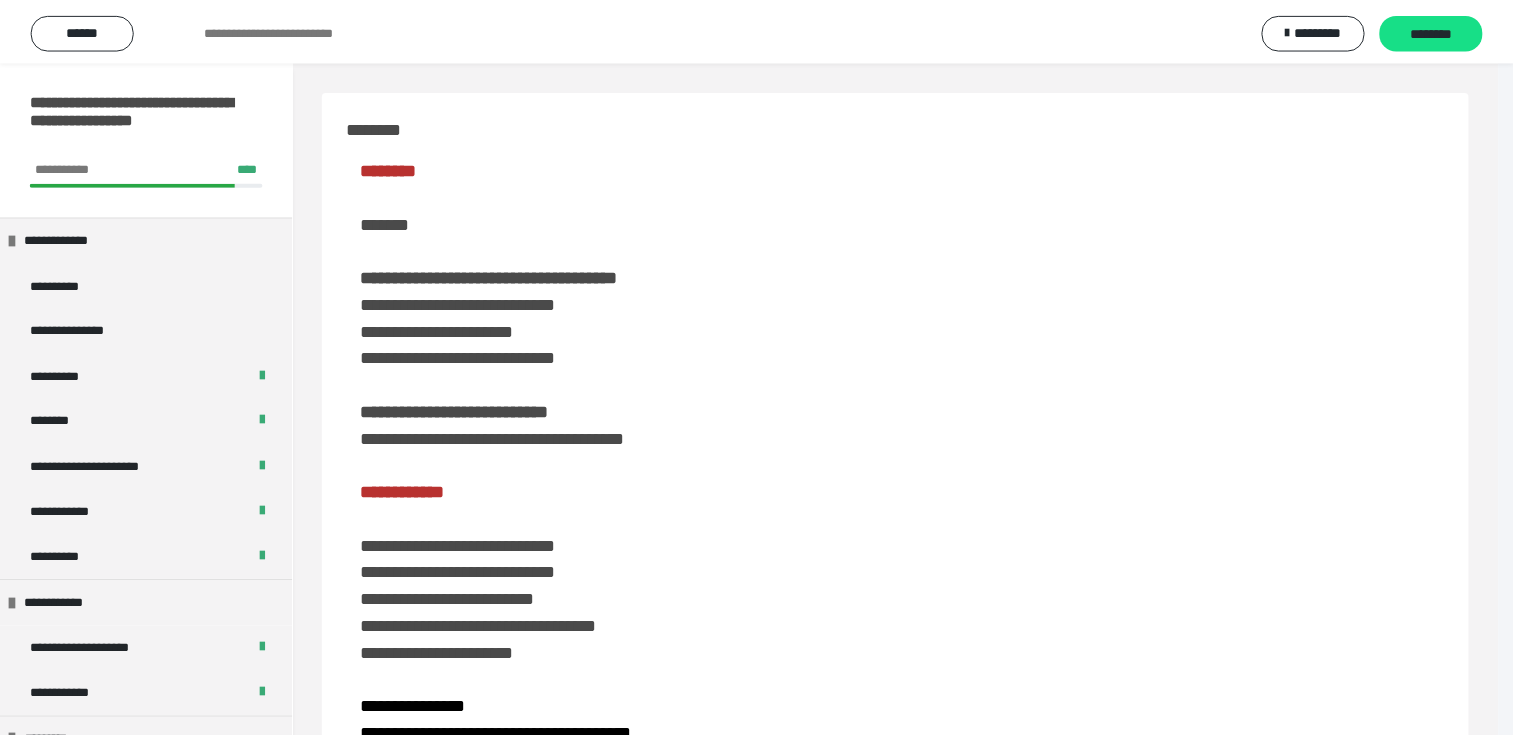 scroll, scrollTop: 0, scrollLeft: 0, axis: both 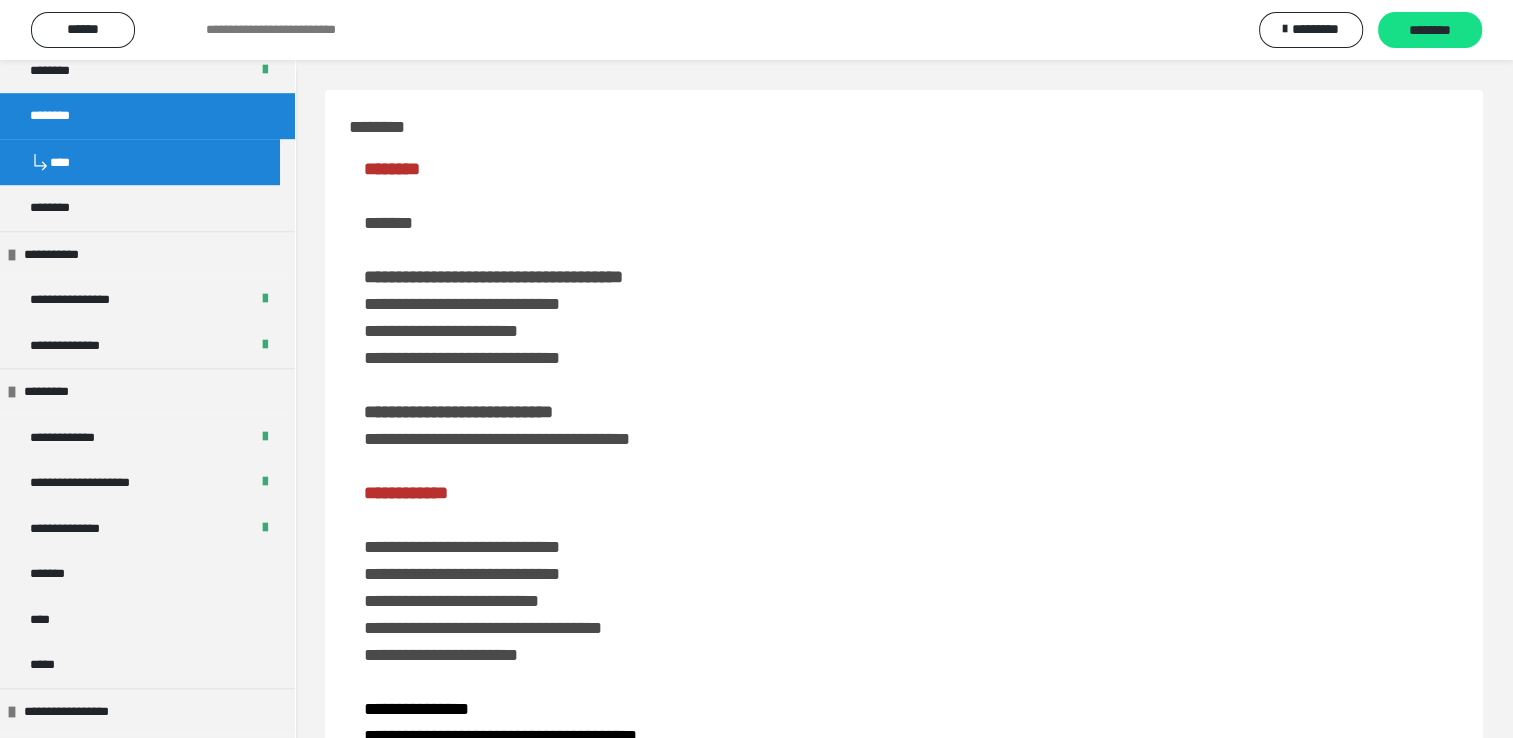 click on "********" at bounding box center [61, 116] 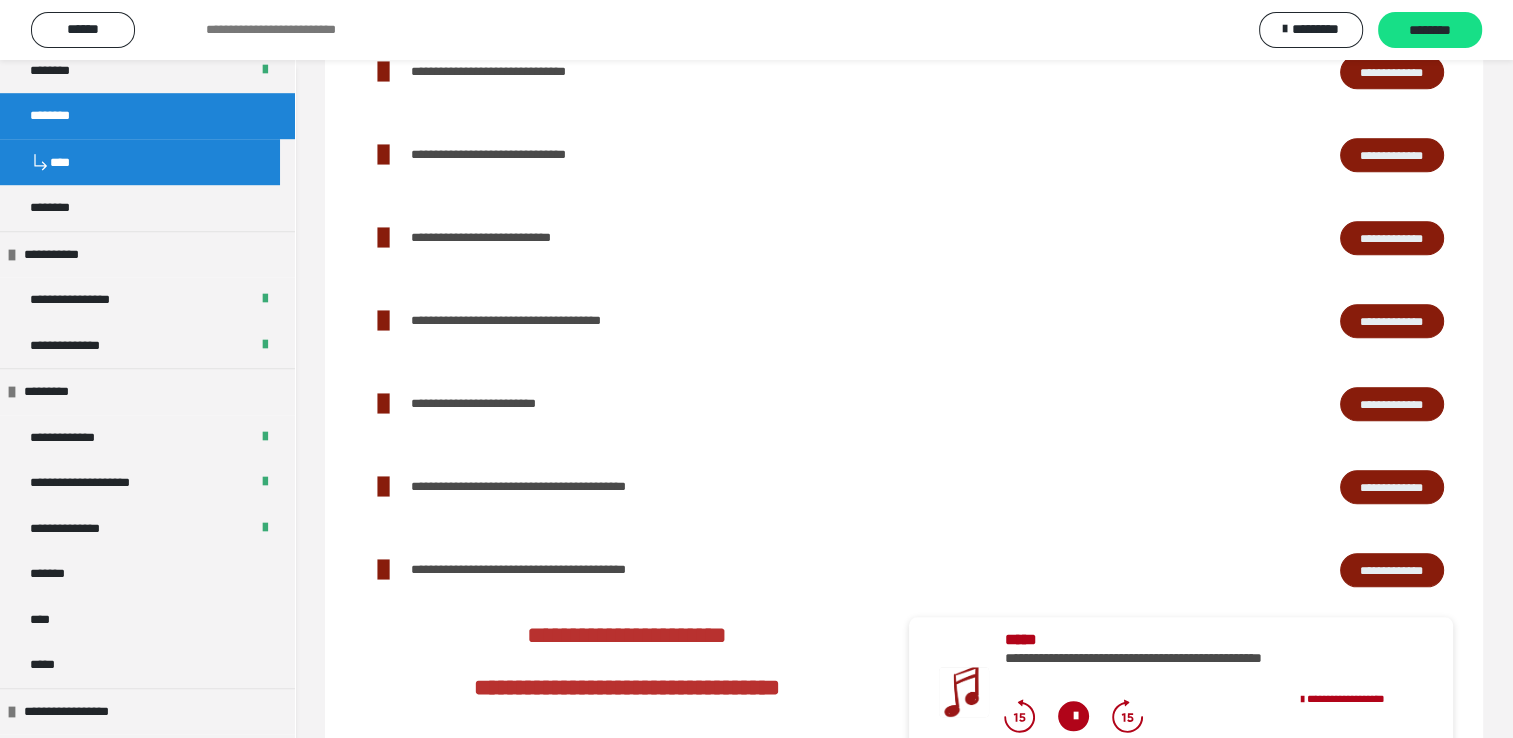 scroll, scrollTop: 2100, scrollLeft: 0, axis: vertical 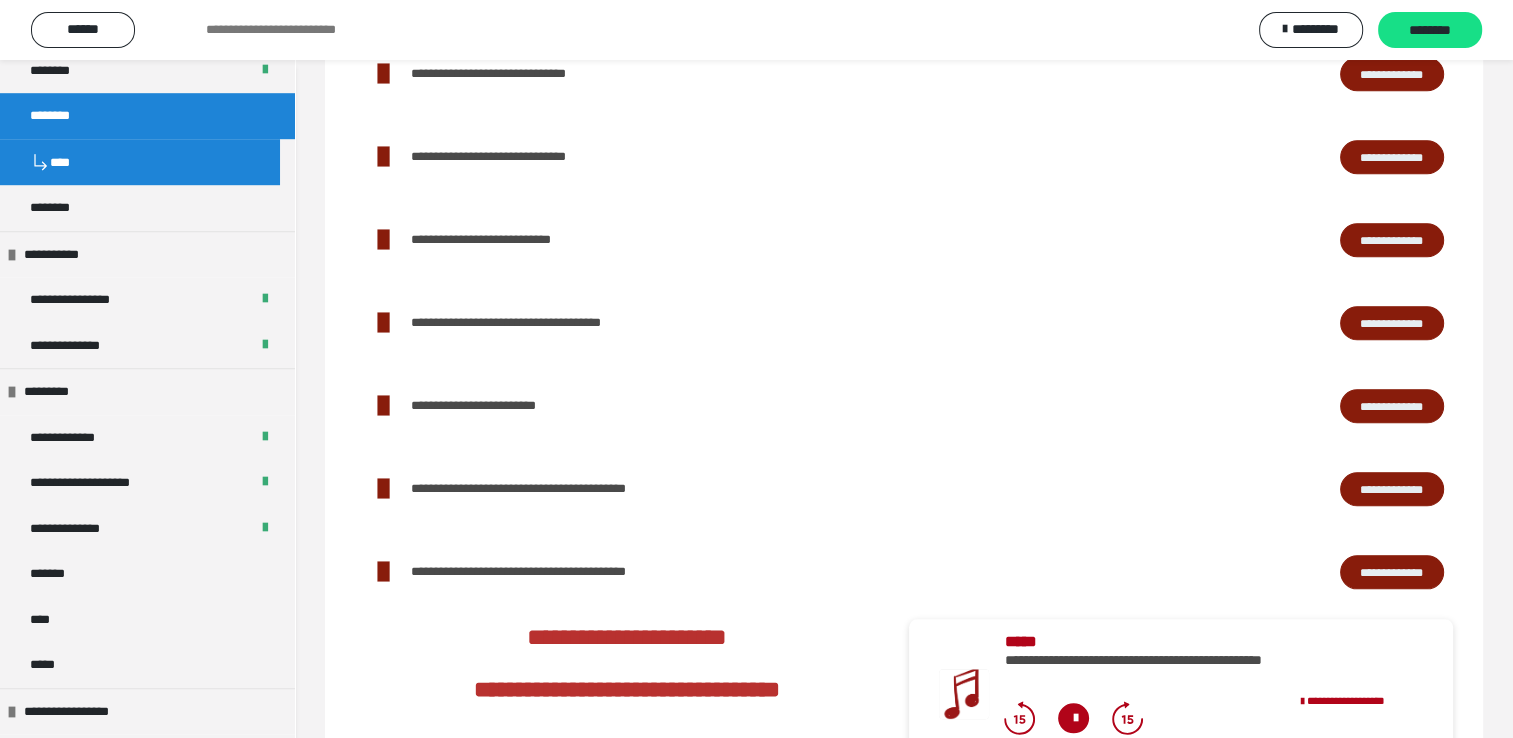 click on "**********" at bounding box center [1392, 406] 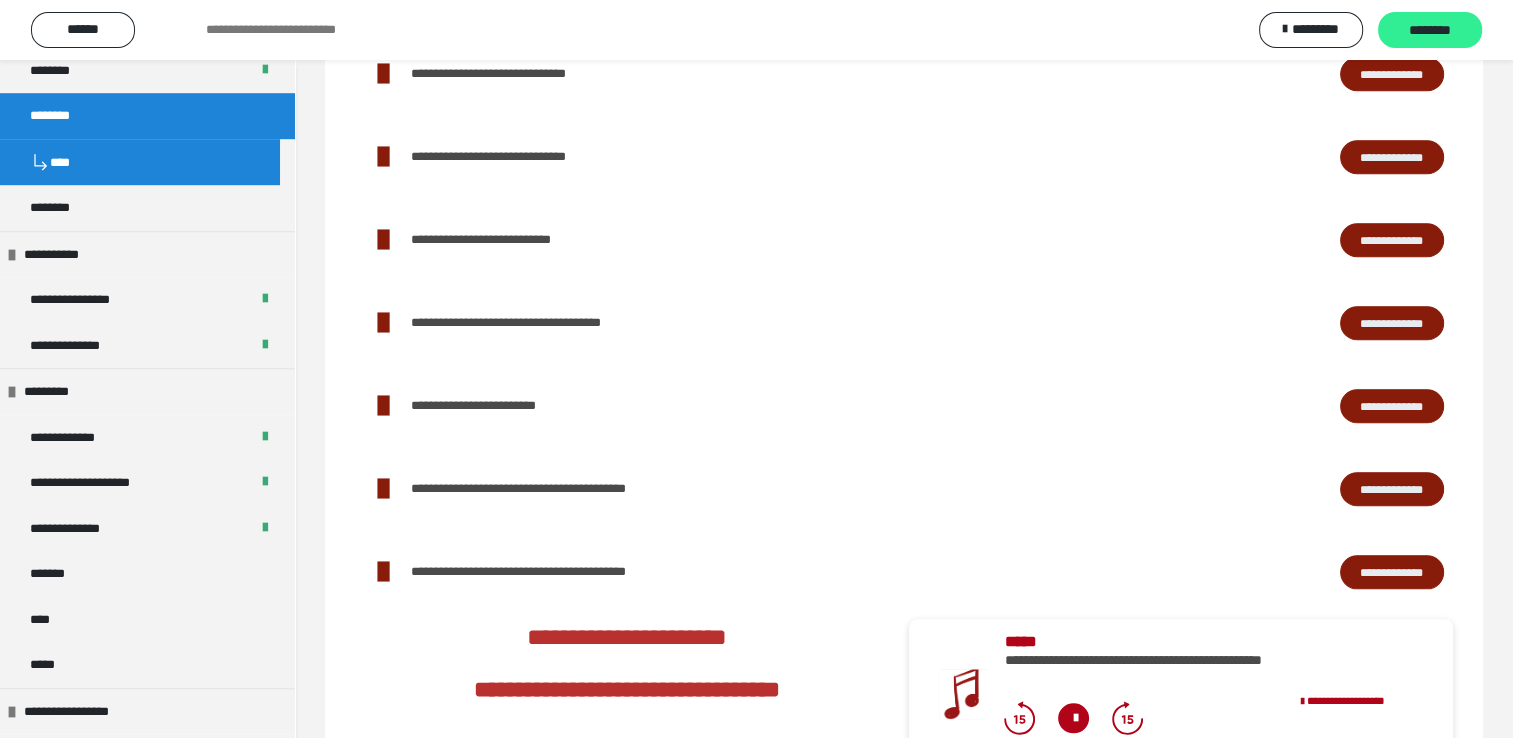 click on "********" at bounding box center [1430, 31] 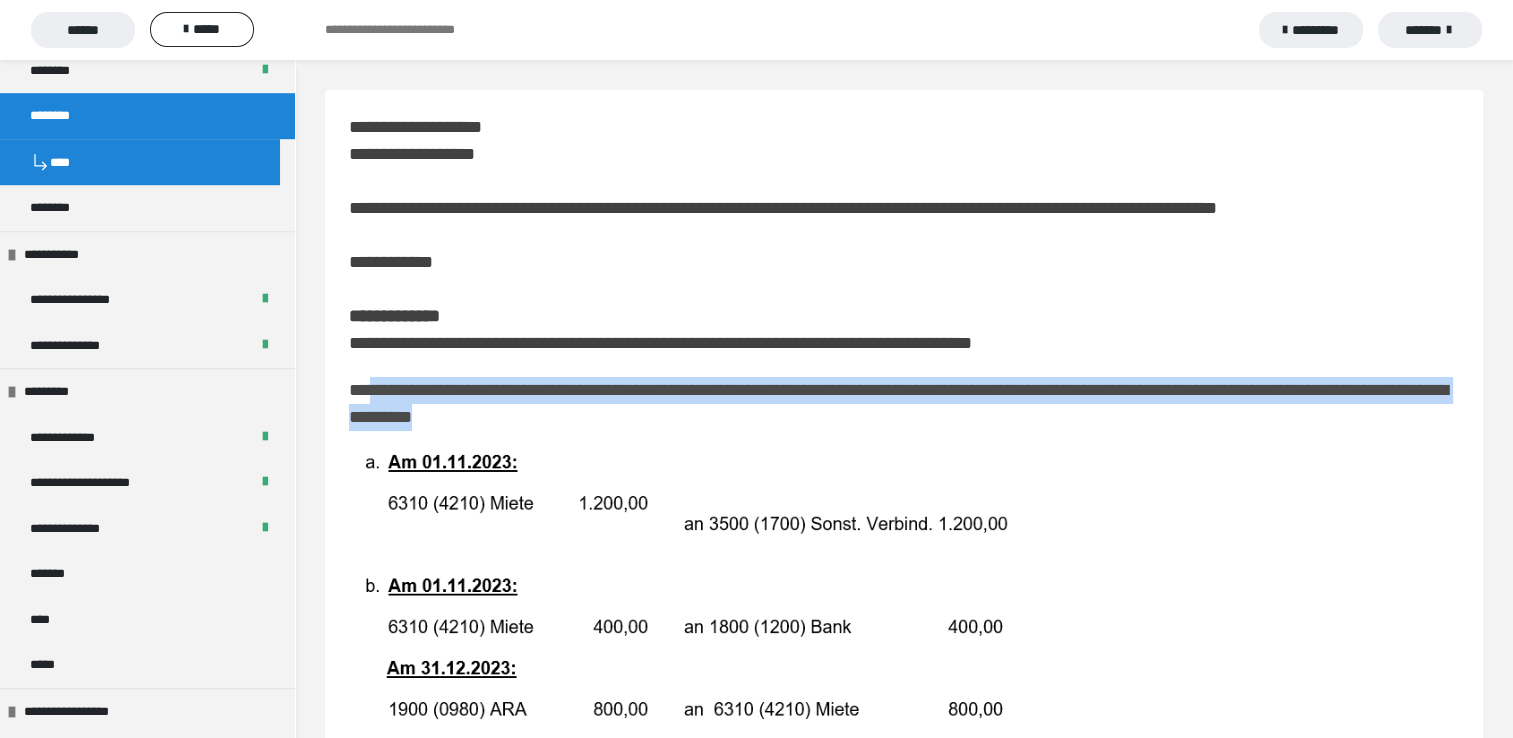 drag, startPoint x: 369, startPoint y: 395, endPoint x: 687, endPoint y: 422, distance: 319.14417 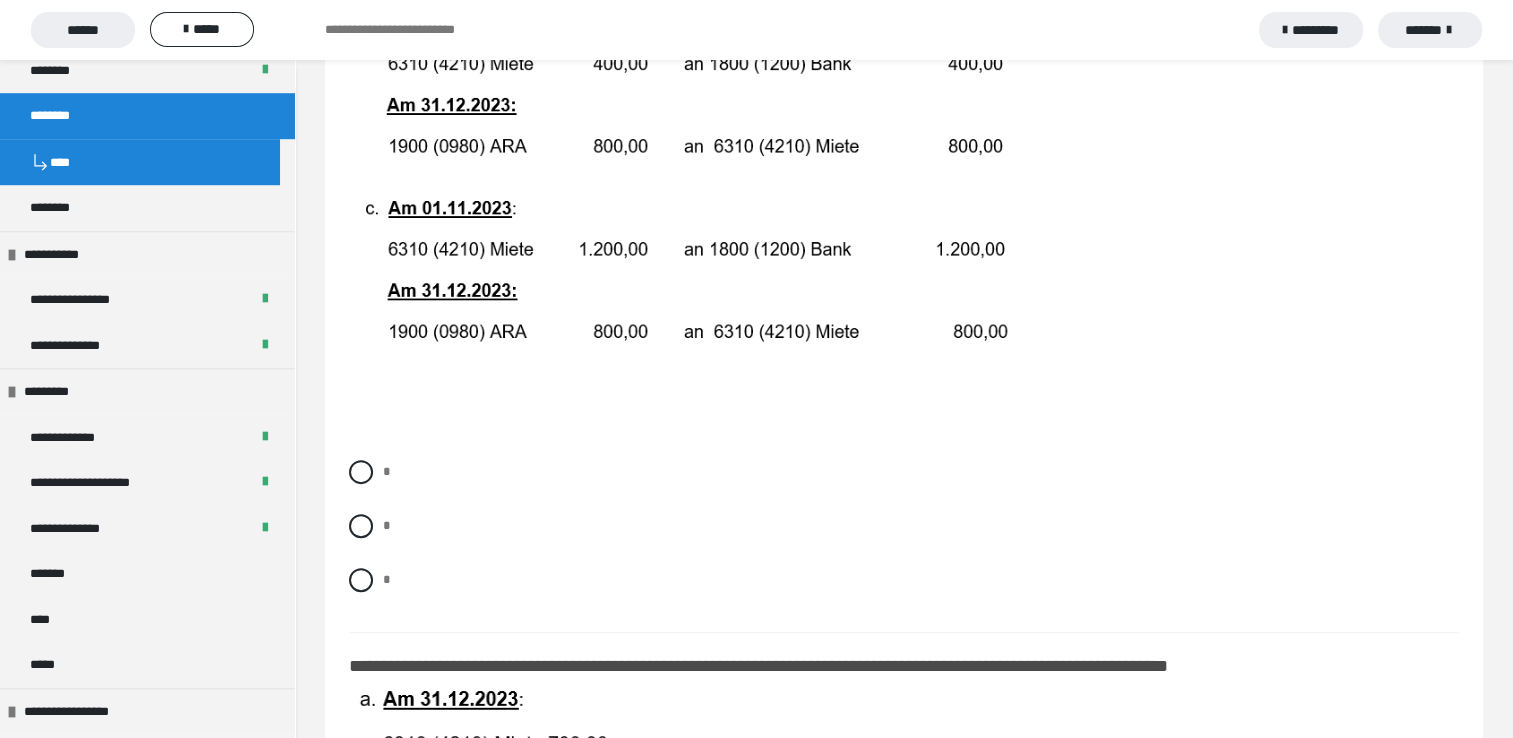 scroll, scrollTop: 600, scrollLeft: 0, axis: vertical 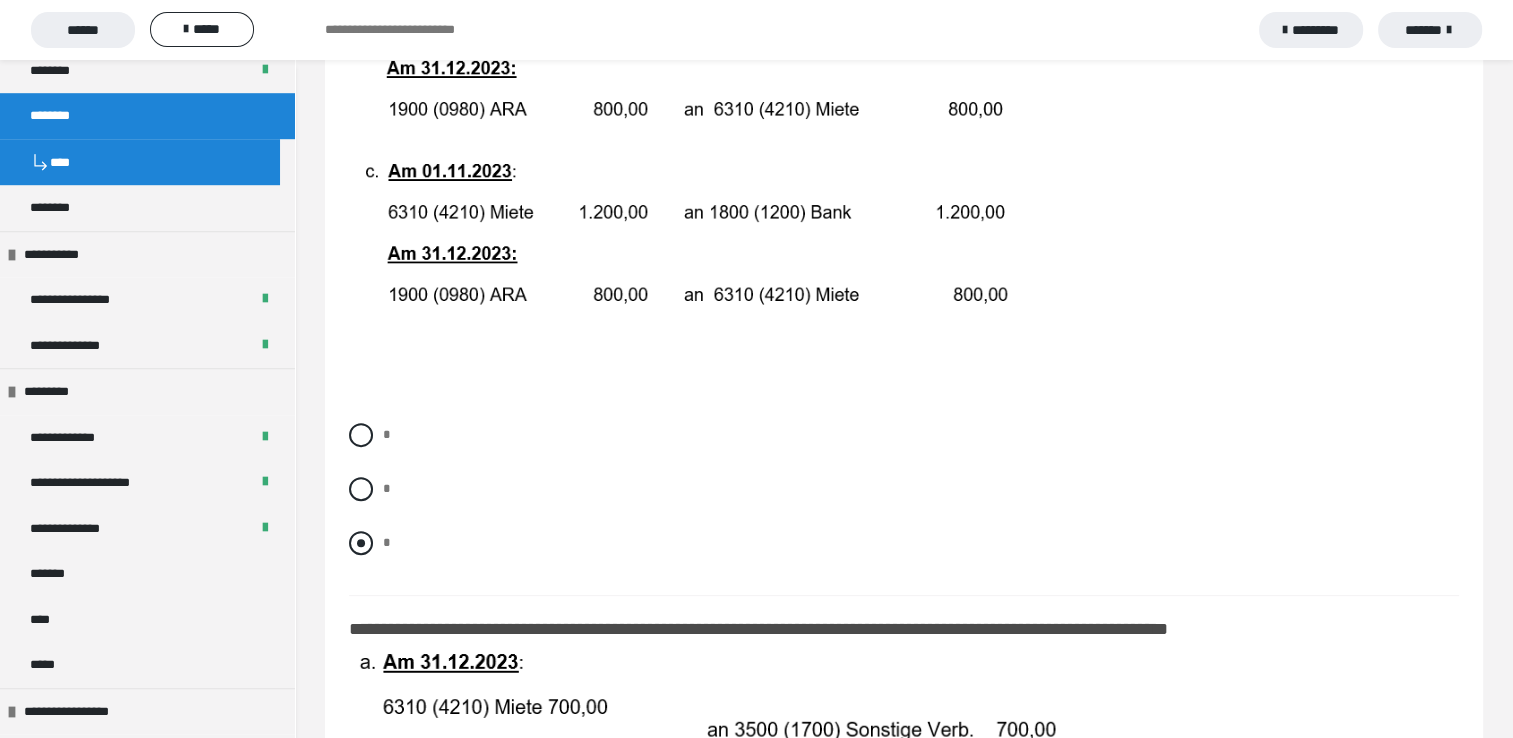 click at bounding box center (361, 543) 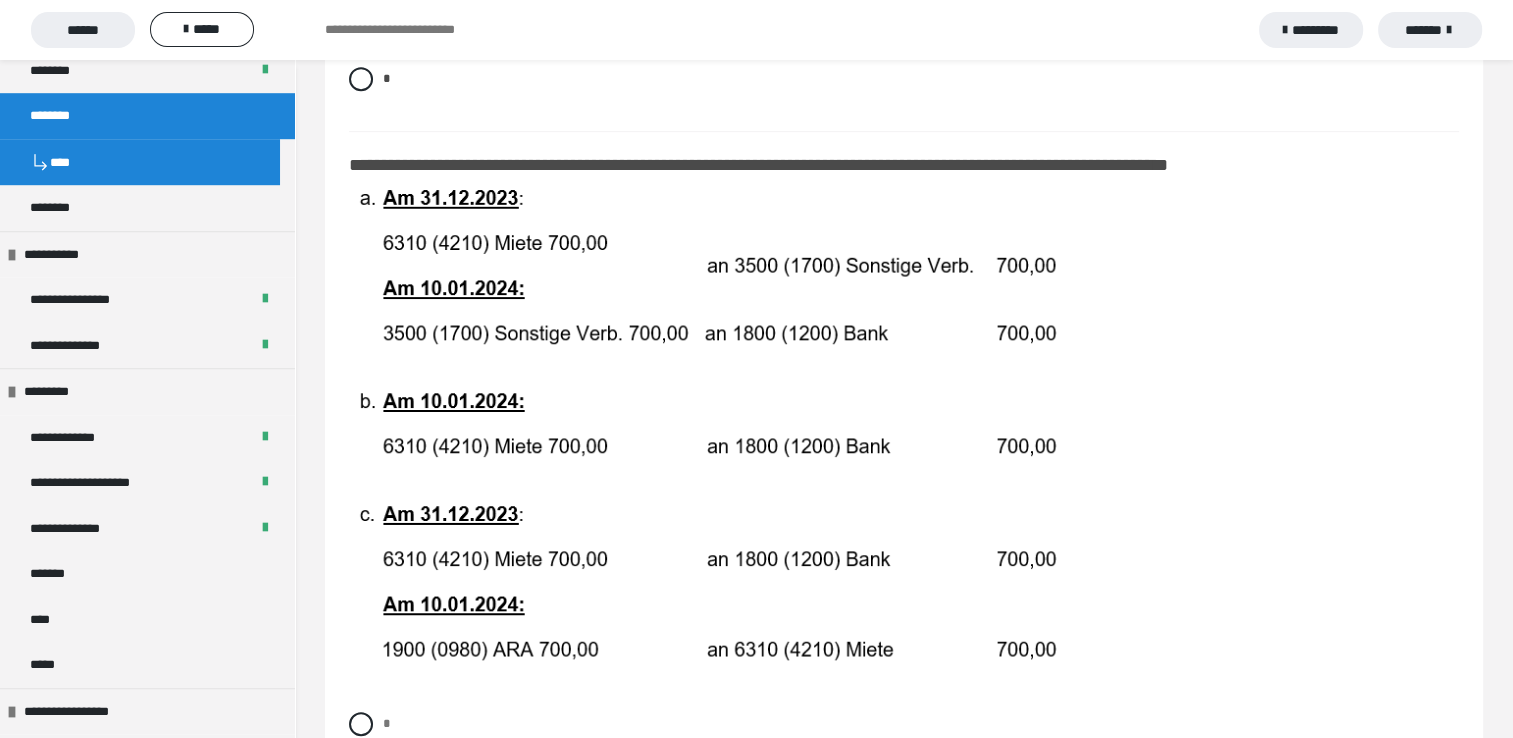 scroll, scrollTop: 1100, scrollLeft: 0, axis: vertical 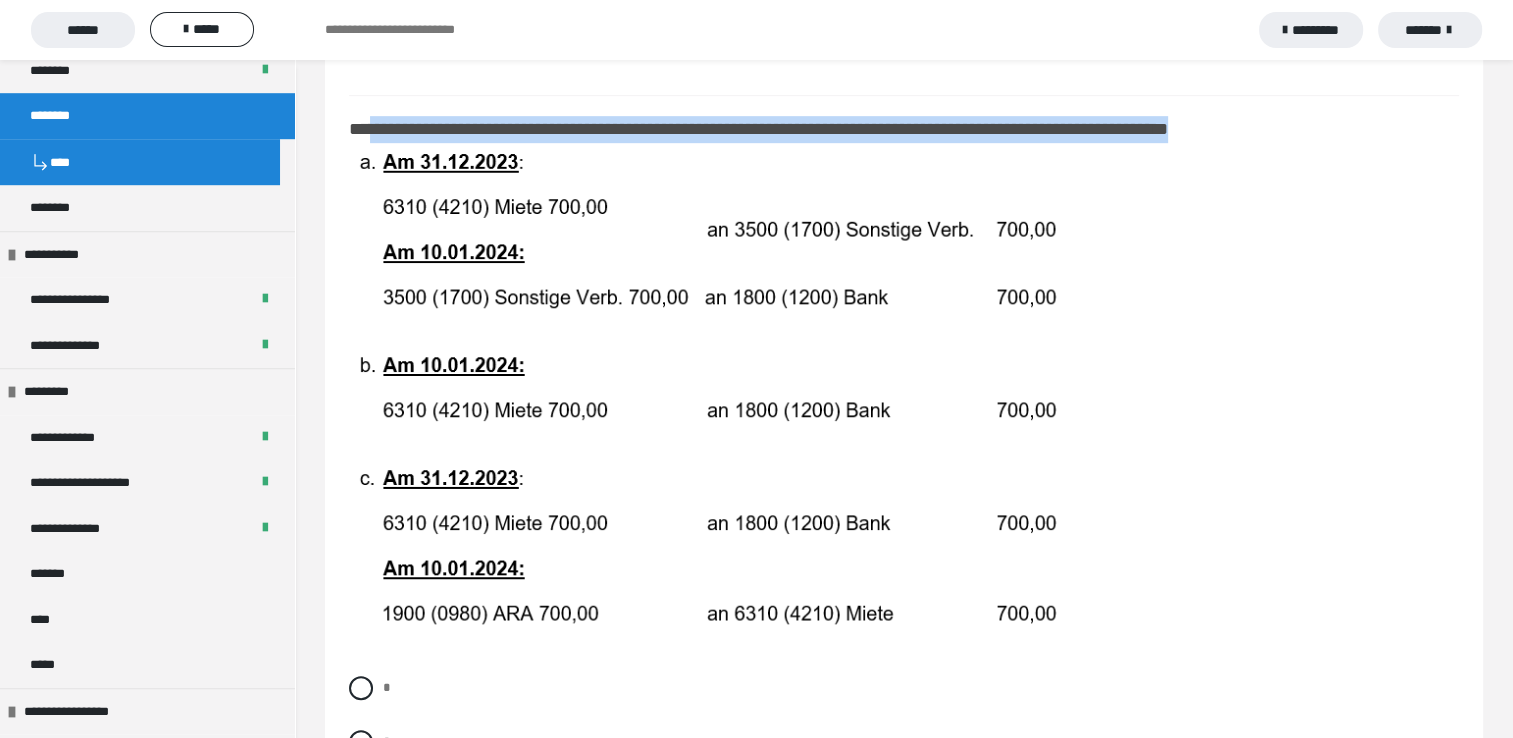 drag, startPoint x: 373, startPoint y: 138, endPoint x: 1358, endPoint y: 142, distance: 985.0081 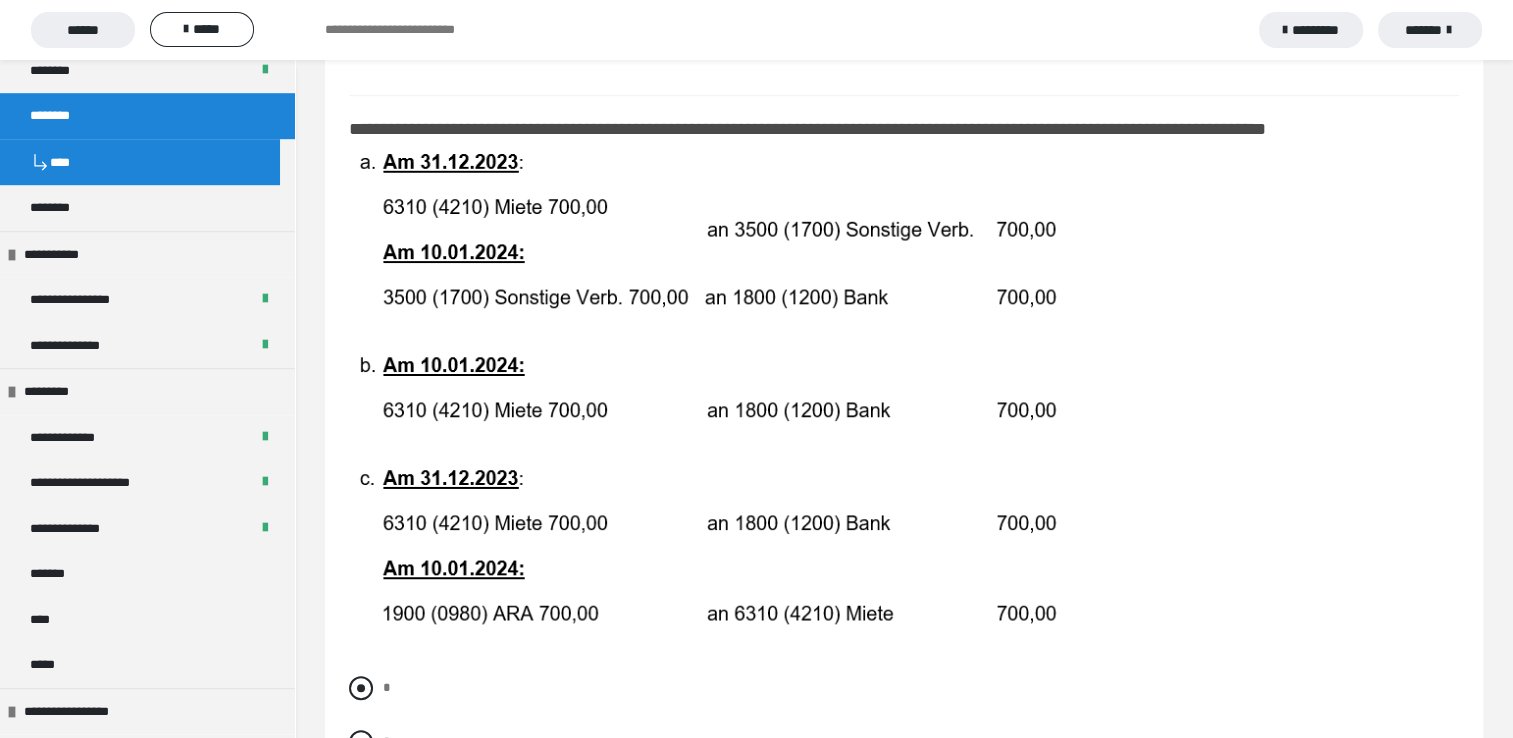 click at bounding box center (361, 688) 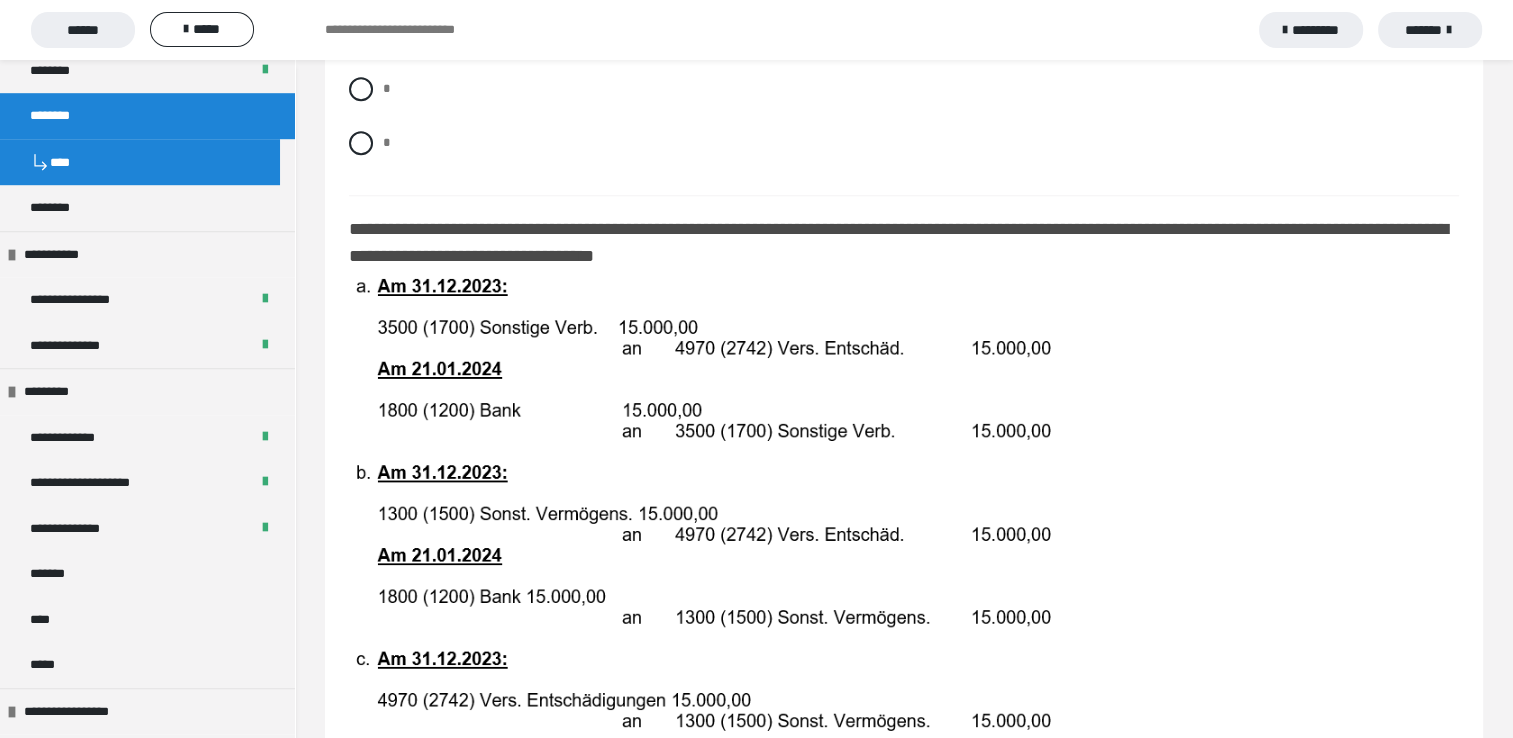 scroll, scrollTop: 1800, scrollLeft: 0, axis: vertical 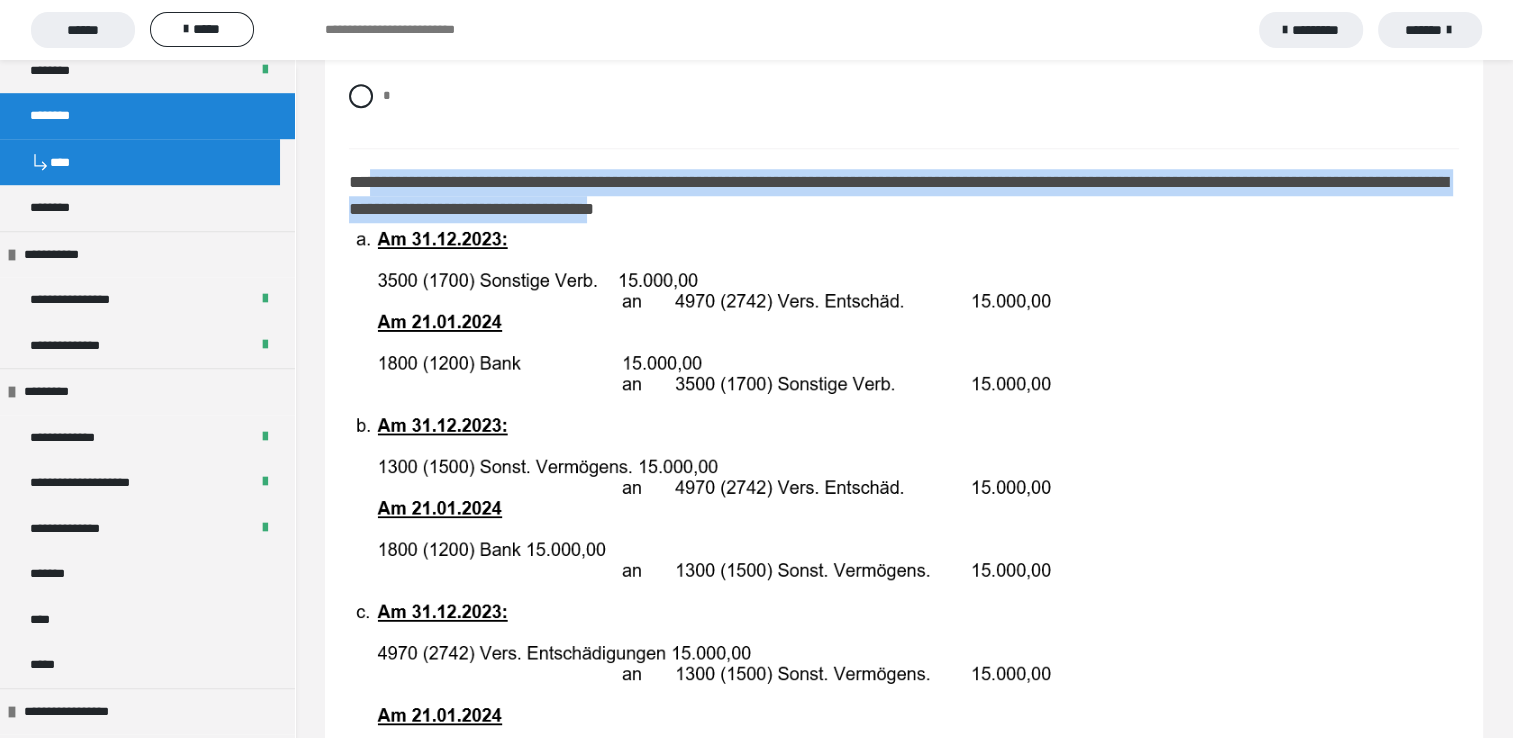 drag, startPoint x: 370, startPoint y: 184, endPoint x: 852, endPoint y: 226, distance: 483.82642 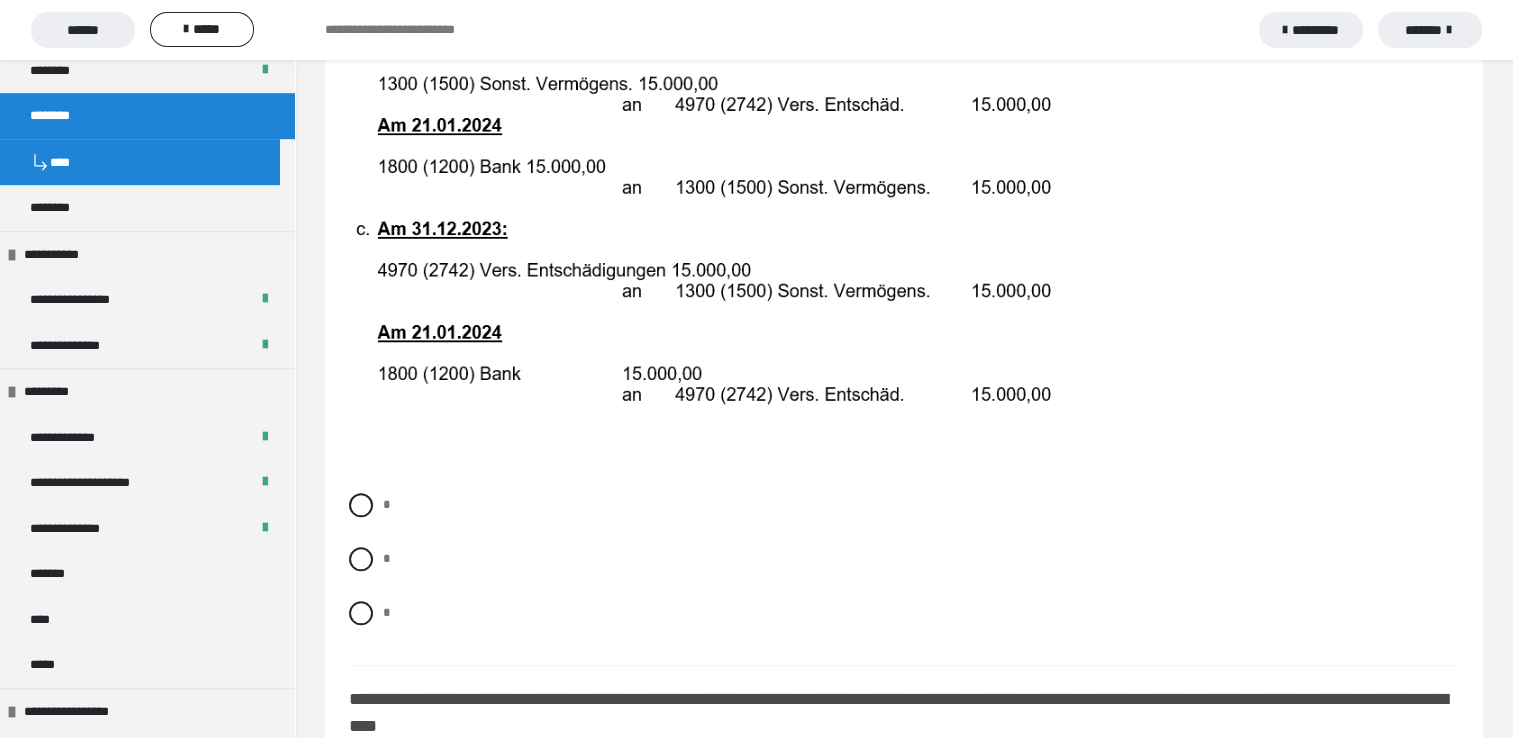 scroll, scrollTop: 2200, scrollLeft: 0, axis: vertical 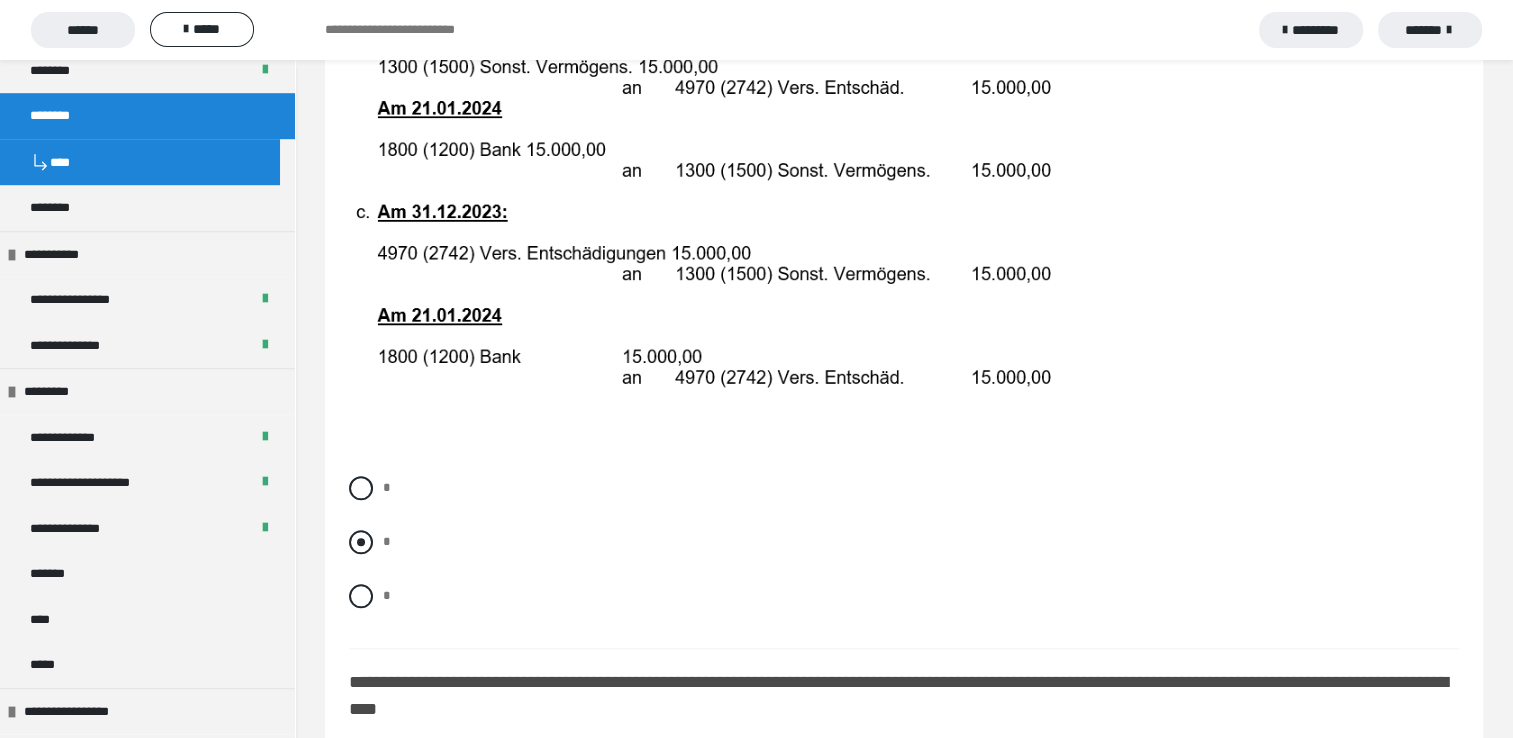 click at bounding box center [361, 542] 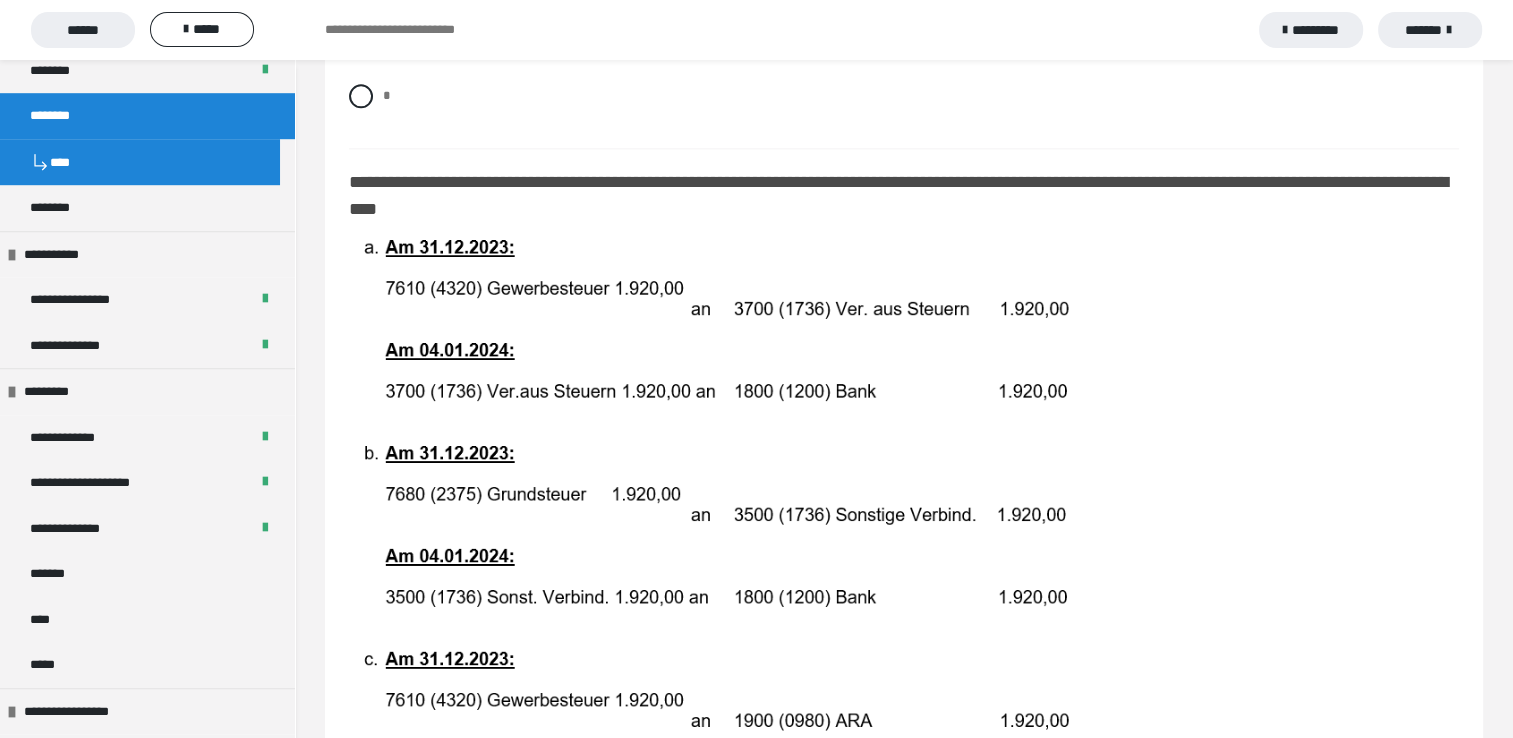 scroll, scrollTop: 2800, scrollLeft: 0, axis: vertical 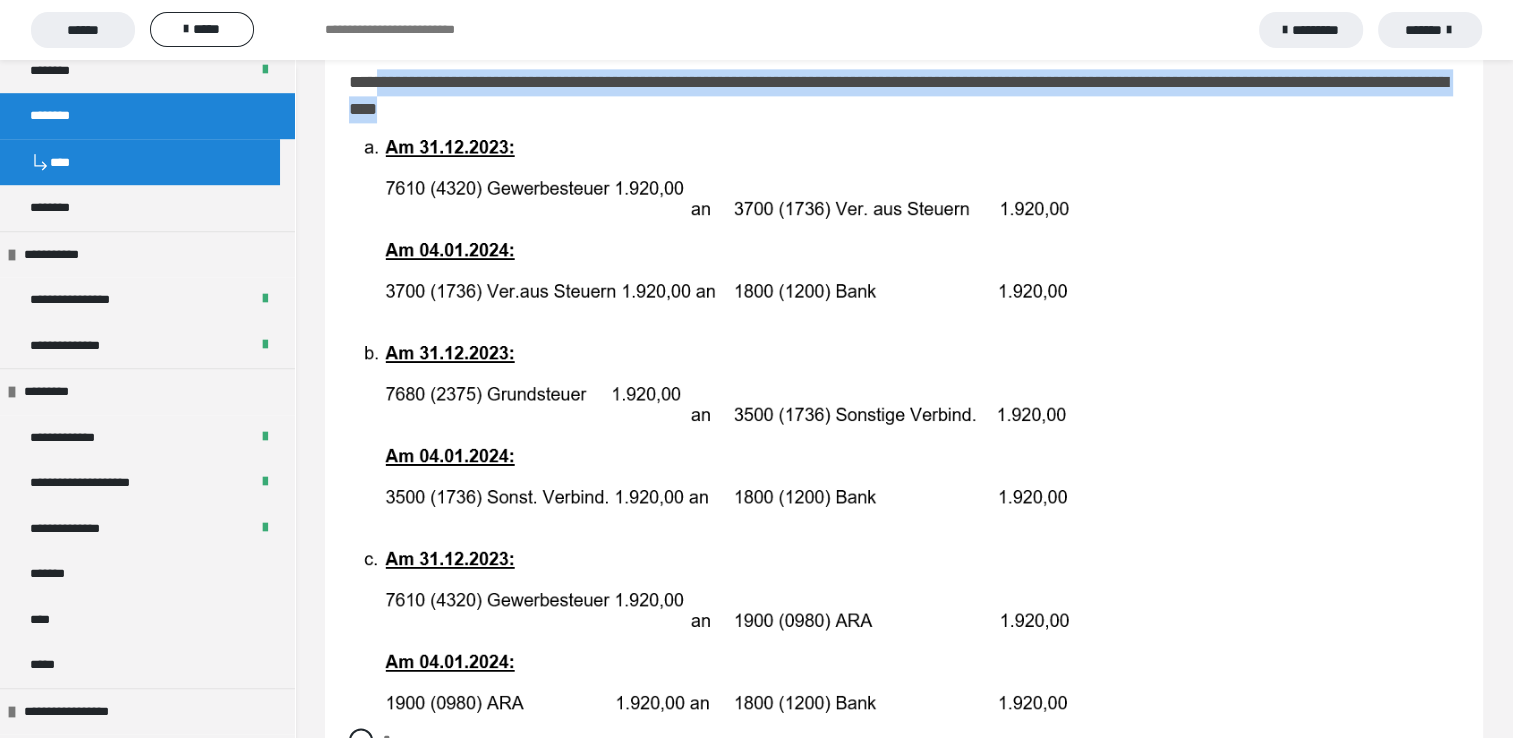 drag, startPoint x: 376, startPoint y: 88, endPoint x: 624, endPoint y: 124, distance: 250.59929 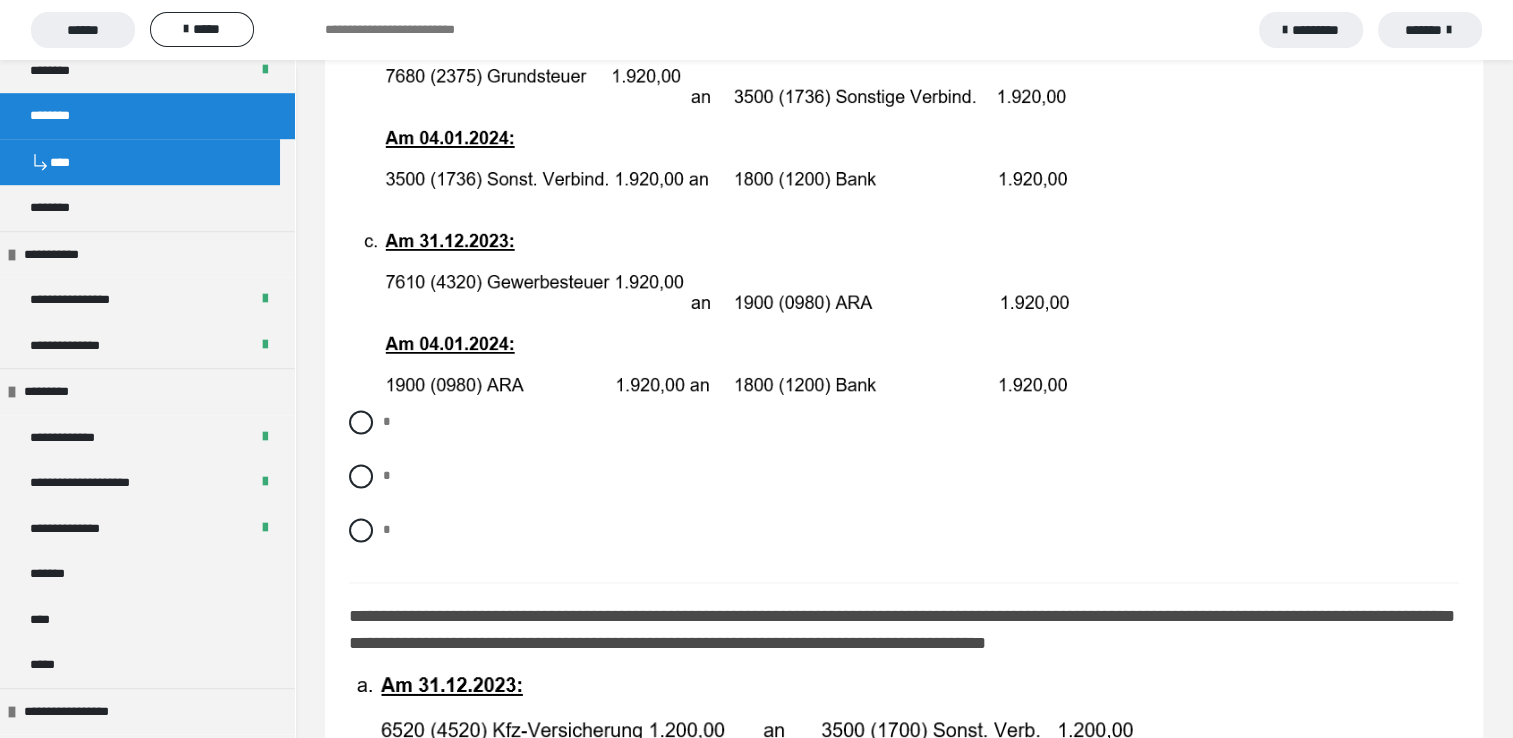 scroll, scrollTop: 3200, scrollLeft: 0, axis: vertical 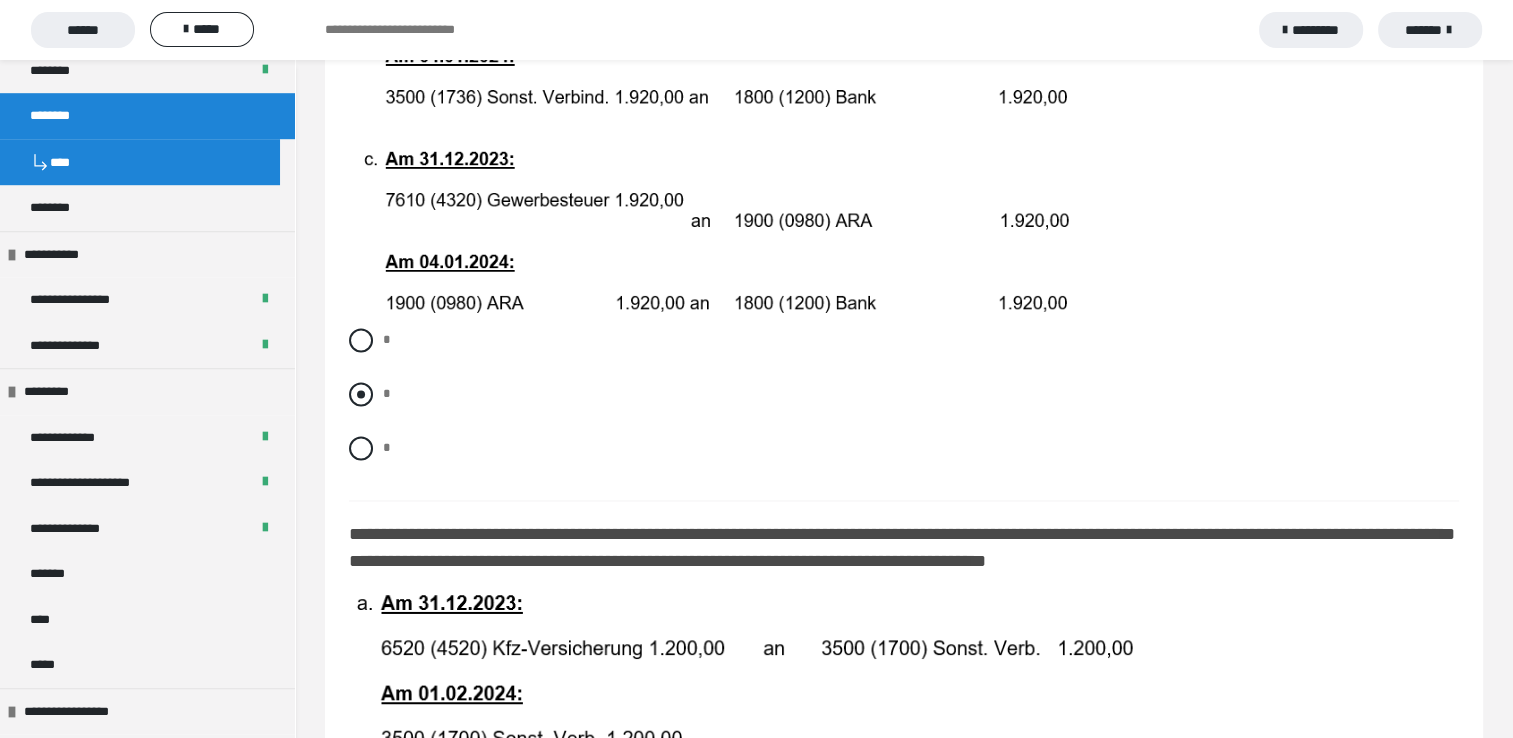 click at bounding box center [361, 394] 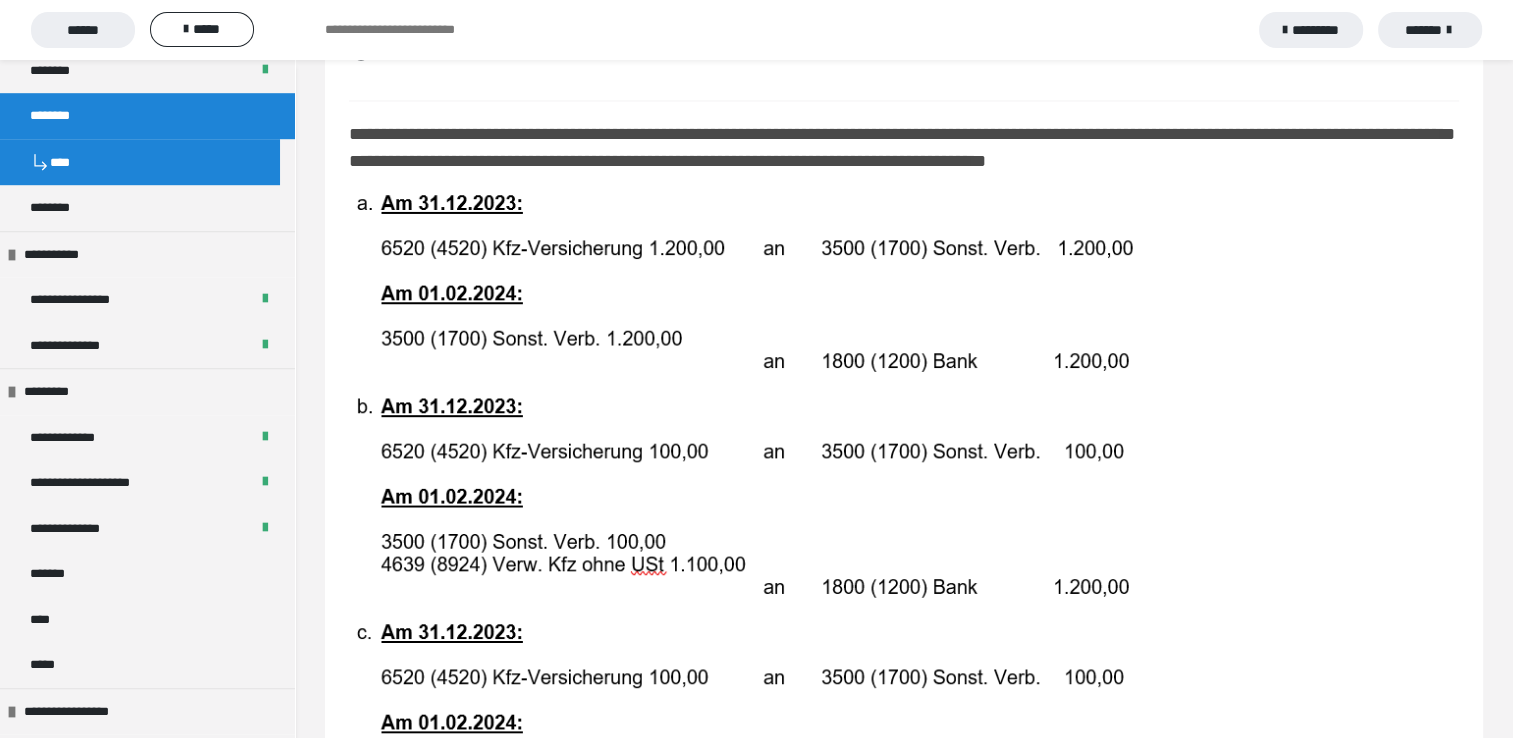scroll, scrollTop: 3600, scrollLeft: 0, axis: vertical 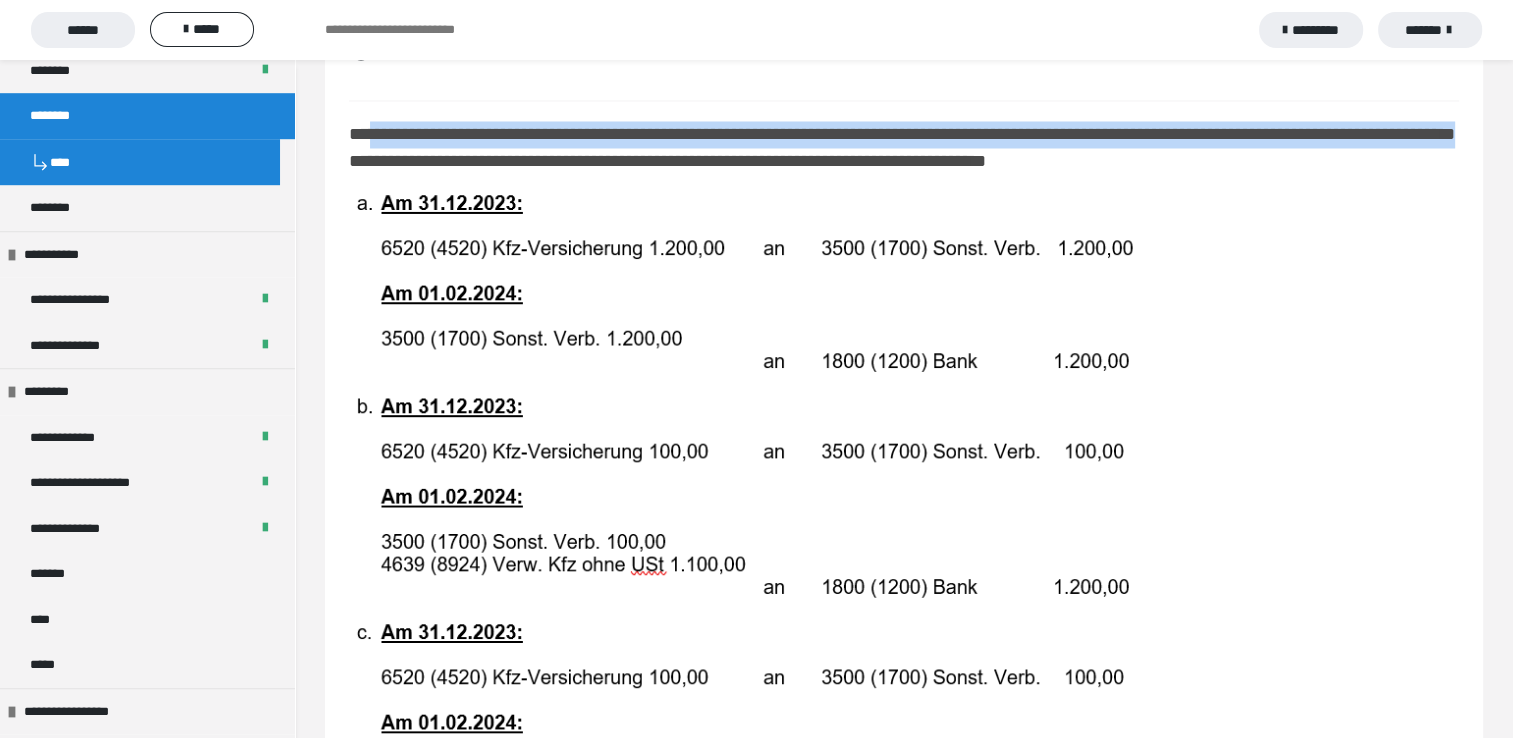 drag, startPoint x: 369, startPoint y: 142, endPoint x: 881, endPoint y: 168, distance: 512.6597 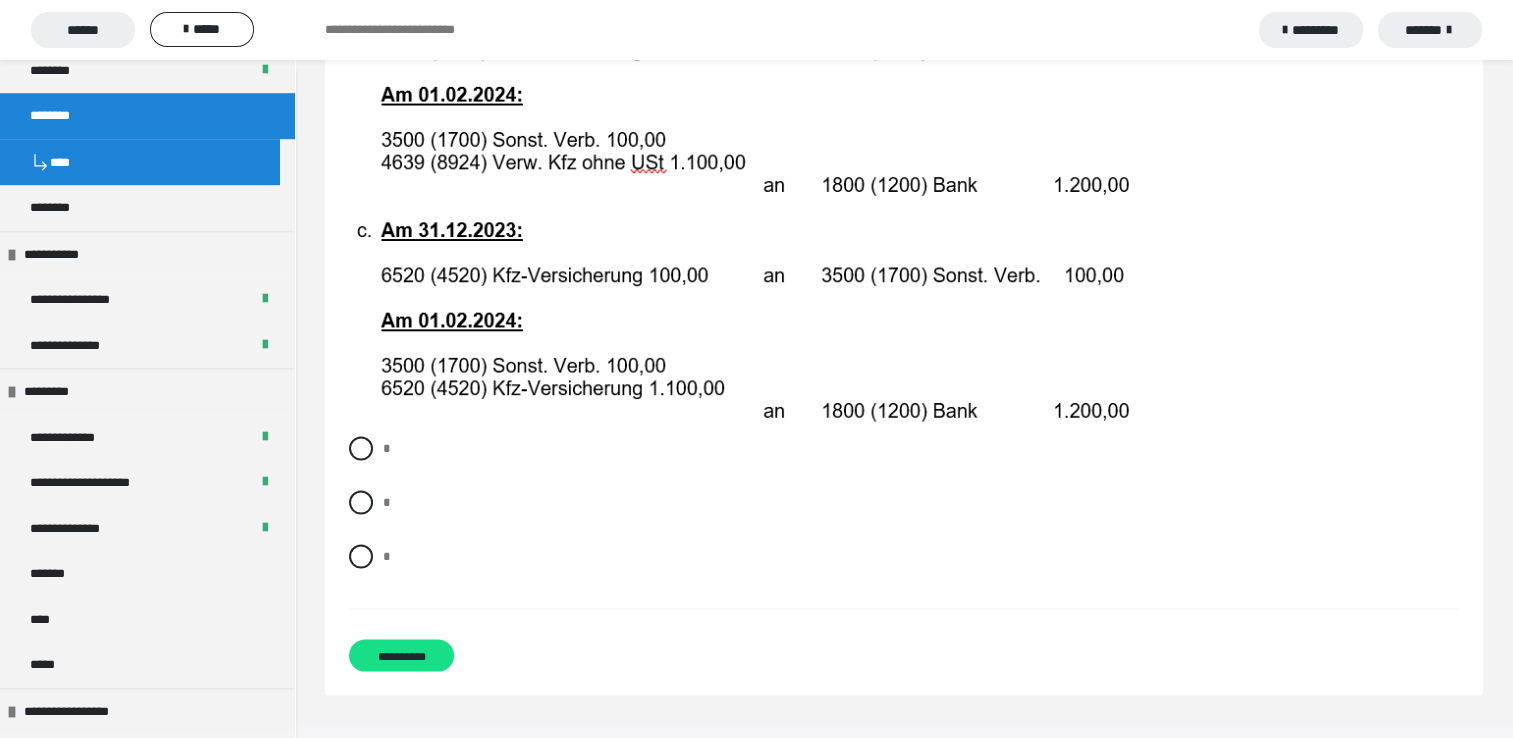 scroll, scrollTop: 4030, scrollLeft: 0, axis: vertical 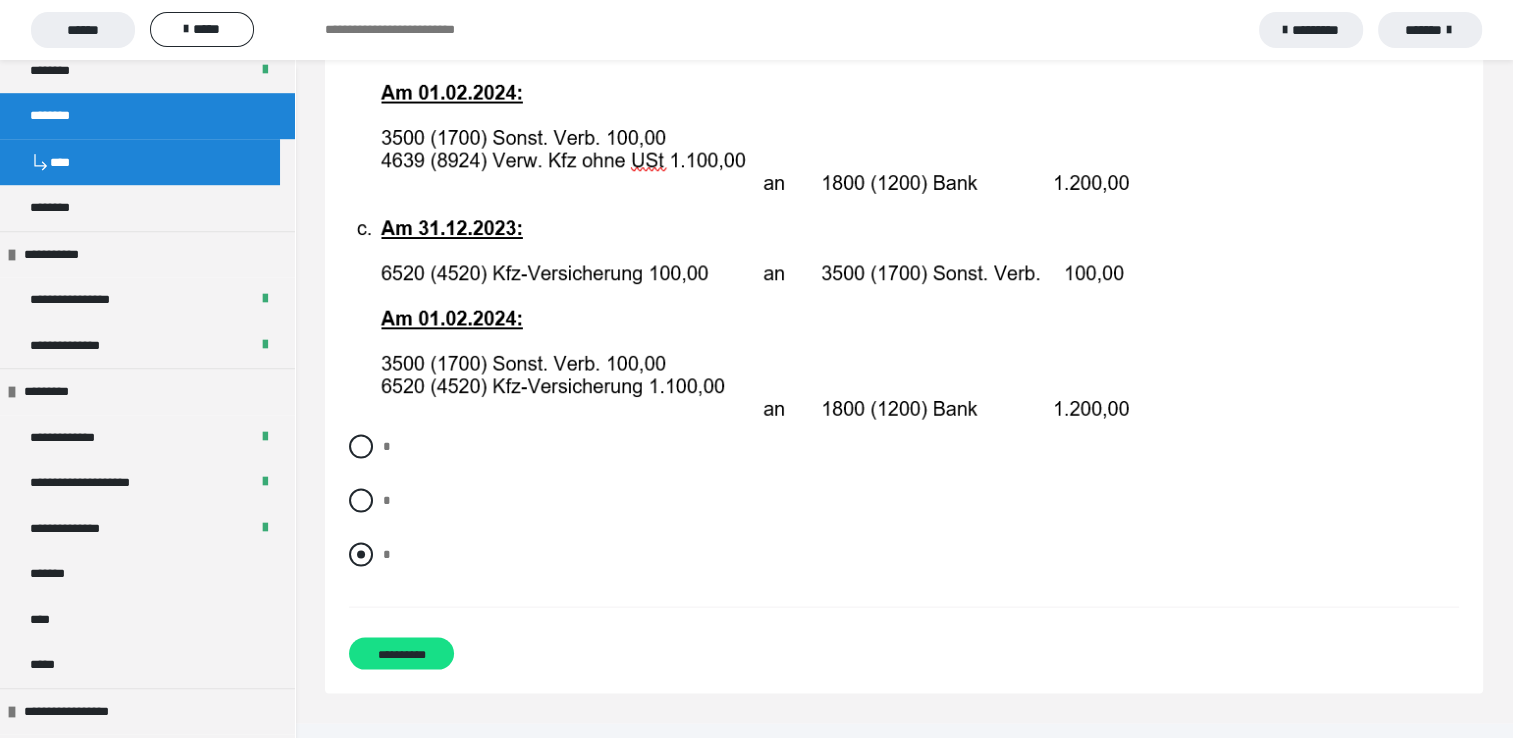click at bounding box center (361, 555) 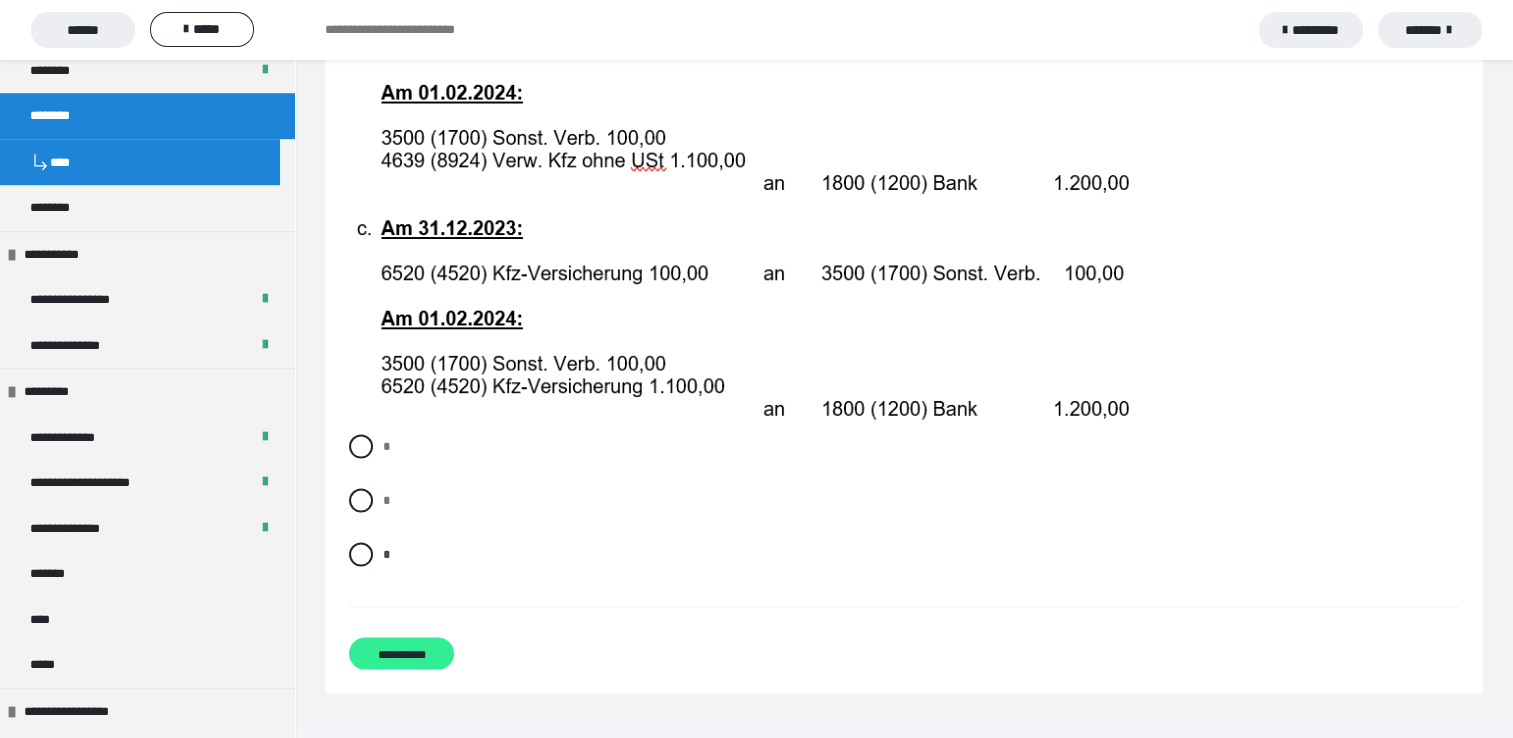click on "**********" at bounding box center [401, 654] 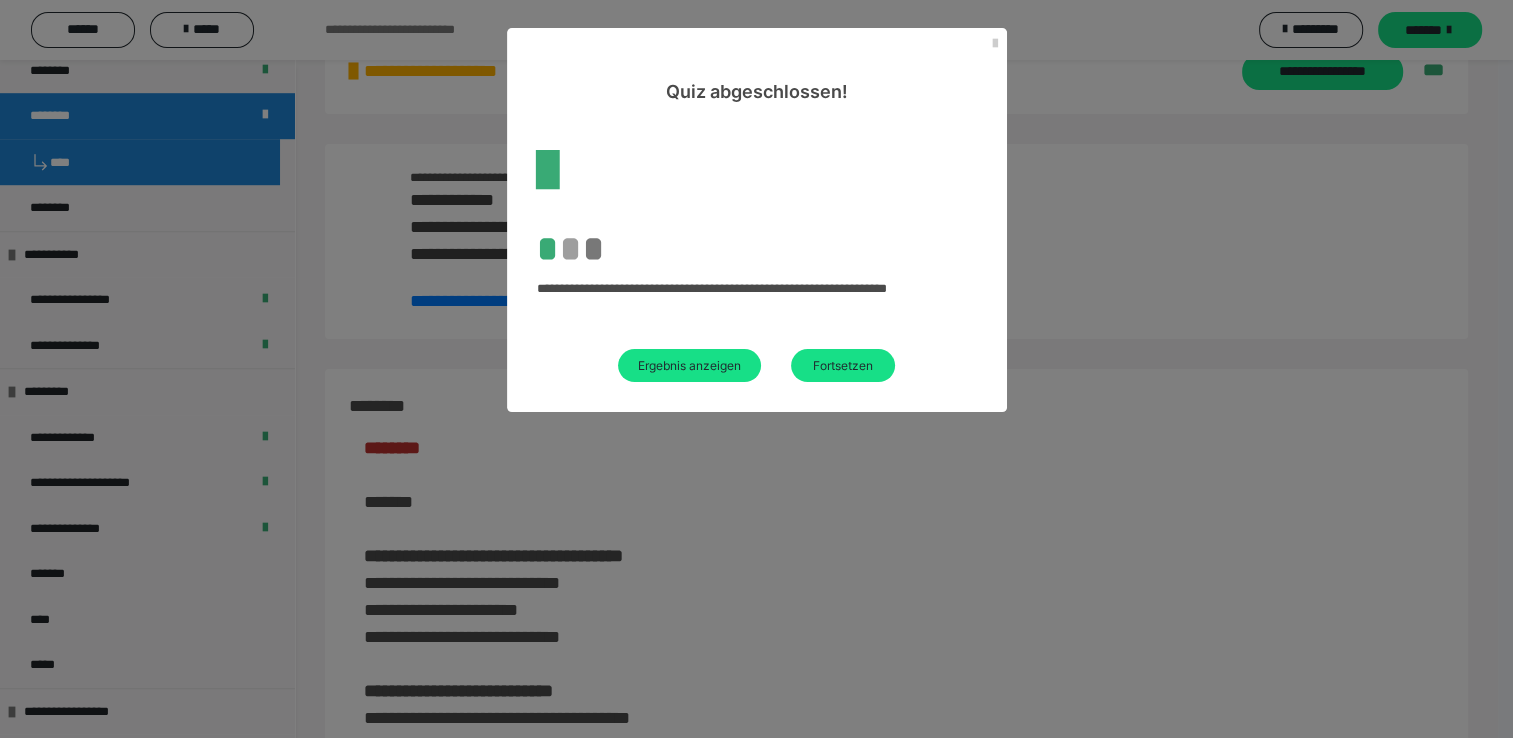 scroll, scrollTop: 3439, scrollLeft: 0, axis: vertical 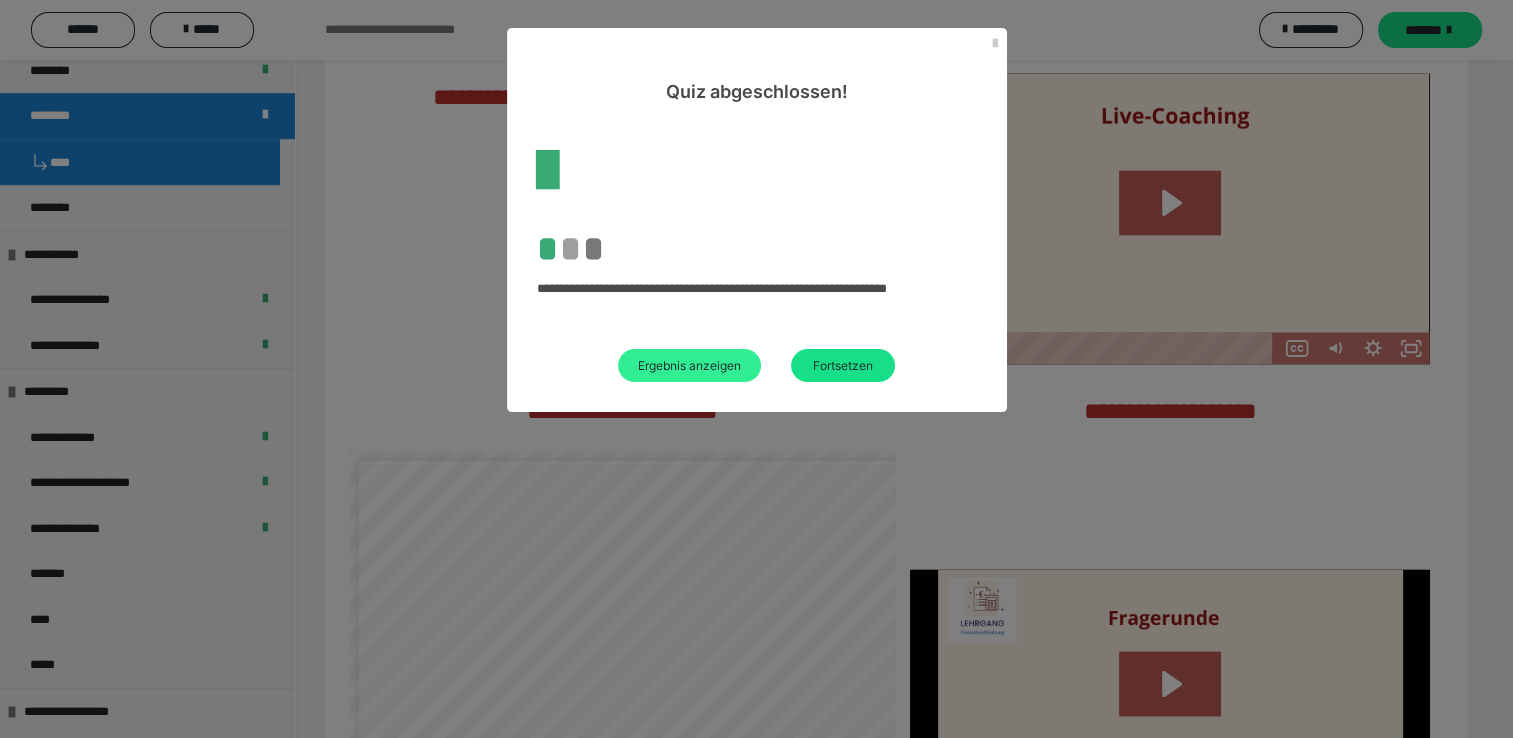 click on "Ergebnis anzeigen" at bounding box center (689, 365) 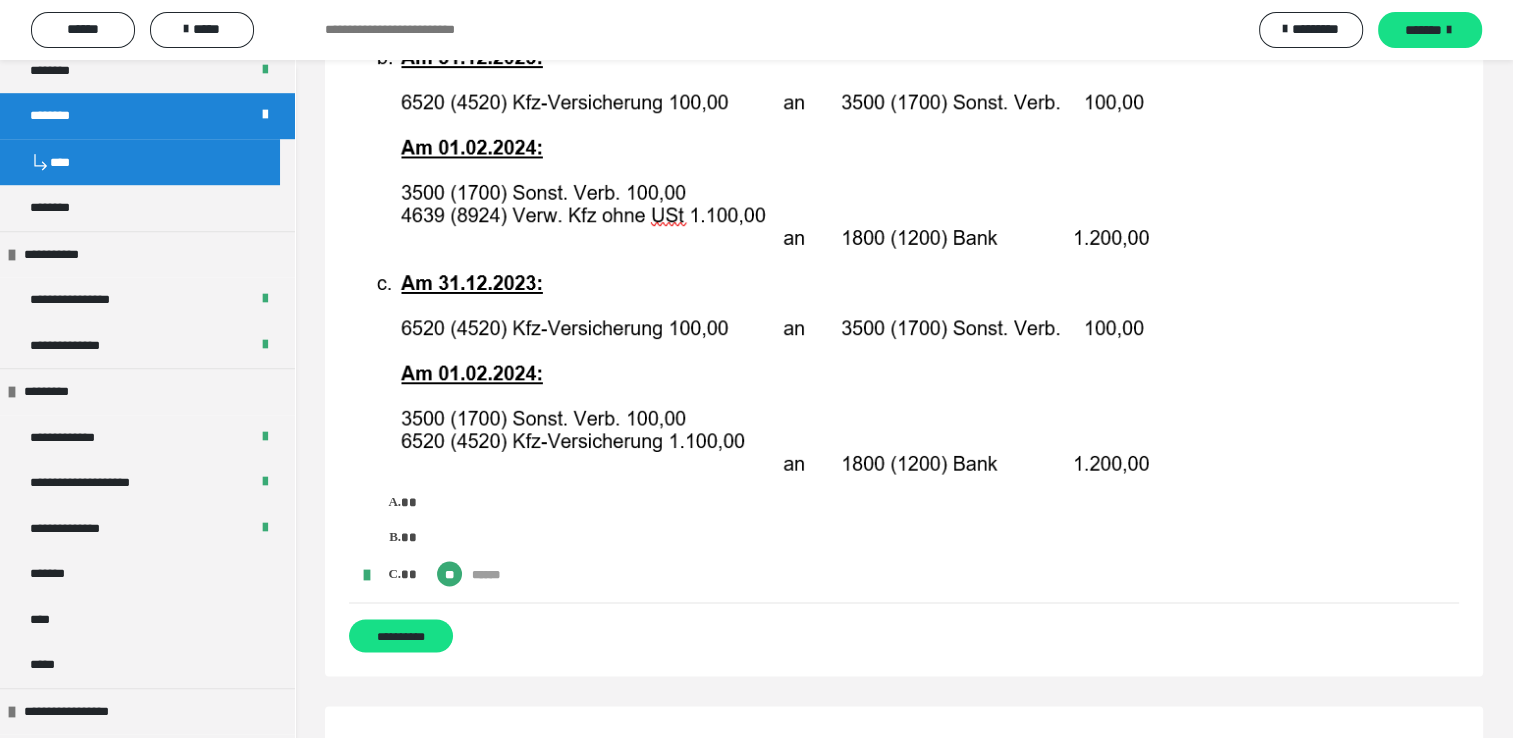 scroll, scrollTop: 3739, scrollLeft: 0, axis: vertical 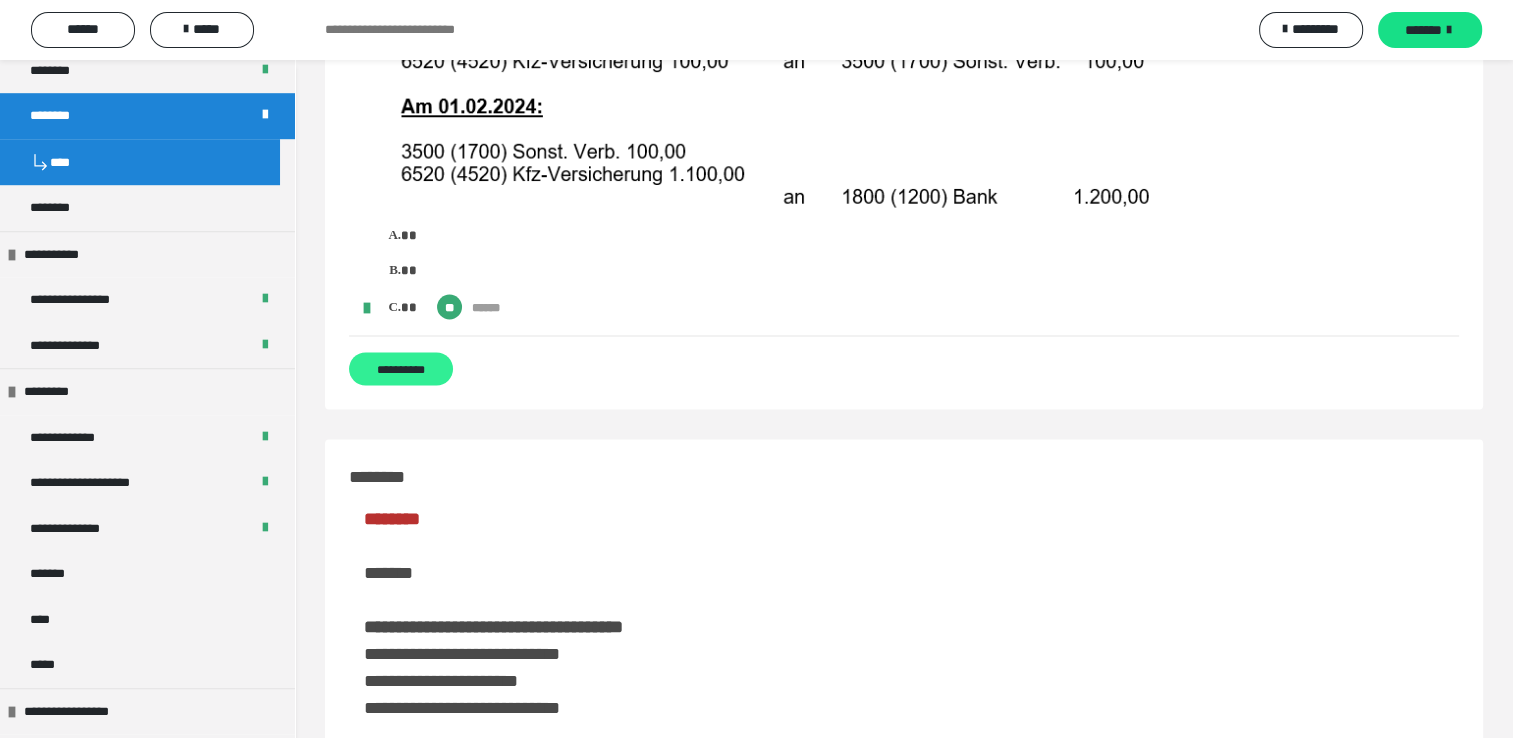 click on "**********" at bounding box center [401, 368] 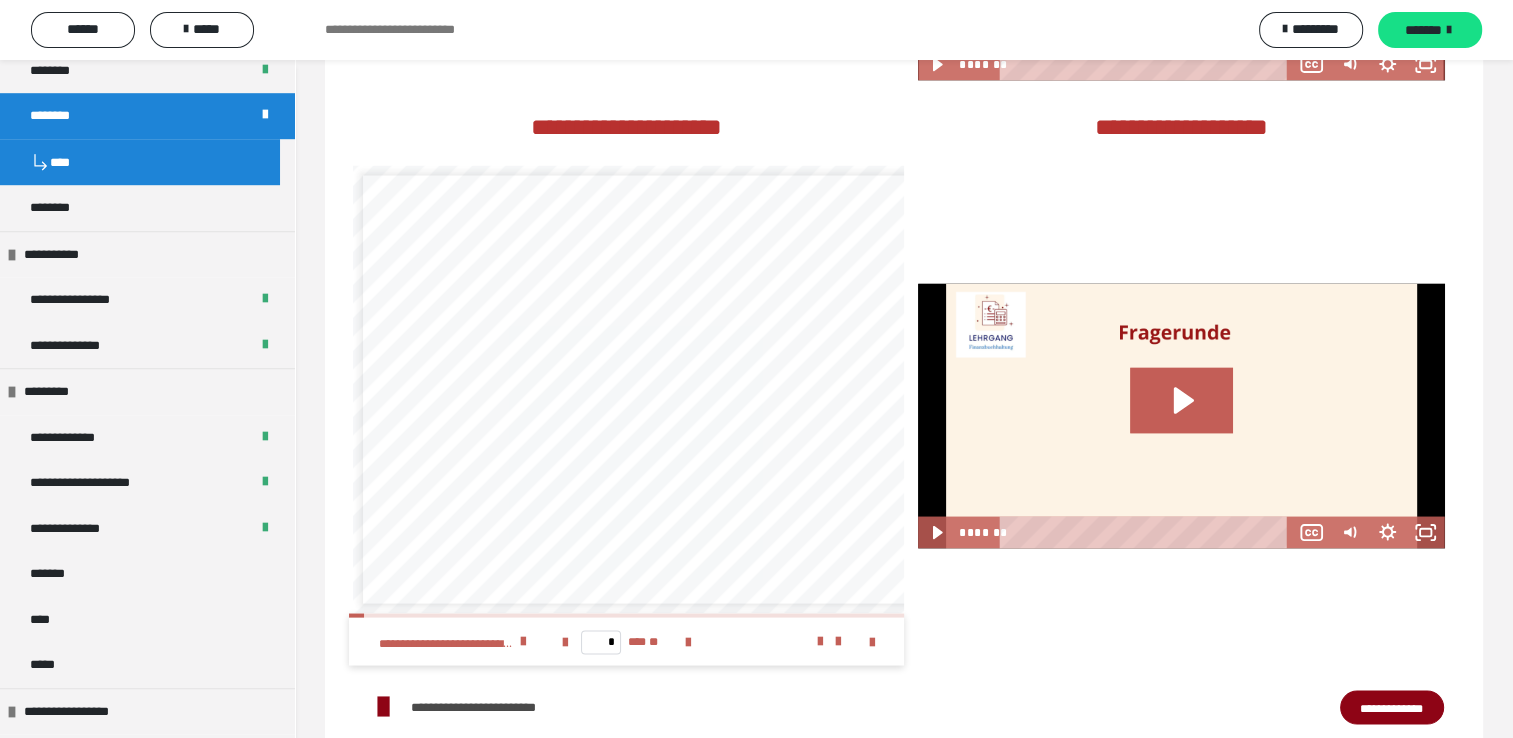 scroll, scrollTop: 0, scrollLeft: 0, axis: both 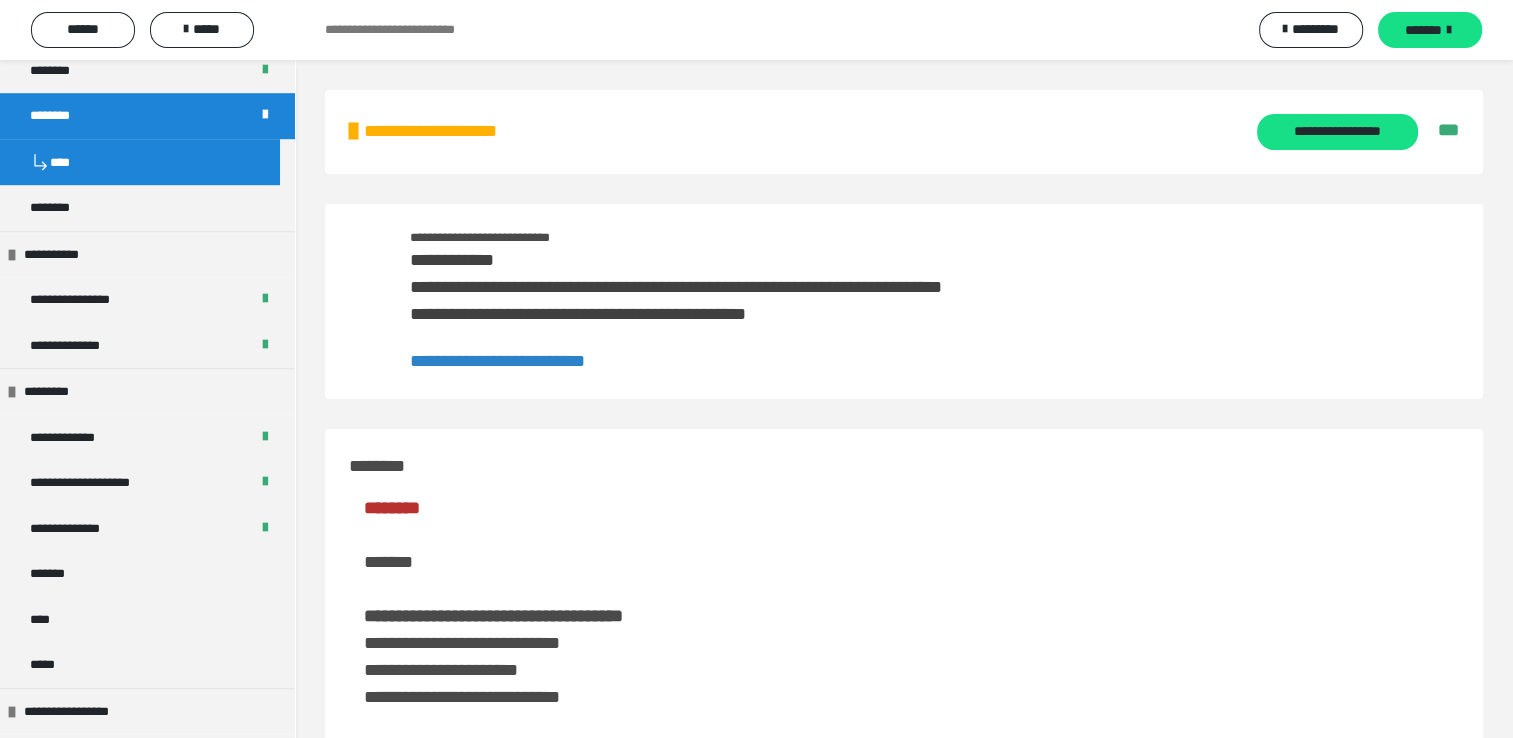 click on "**********" at bounding box center (497, 361) 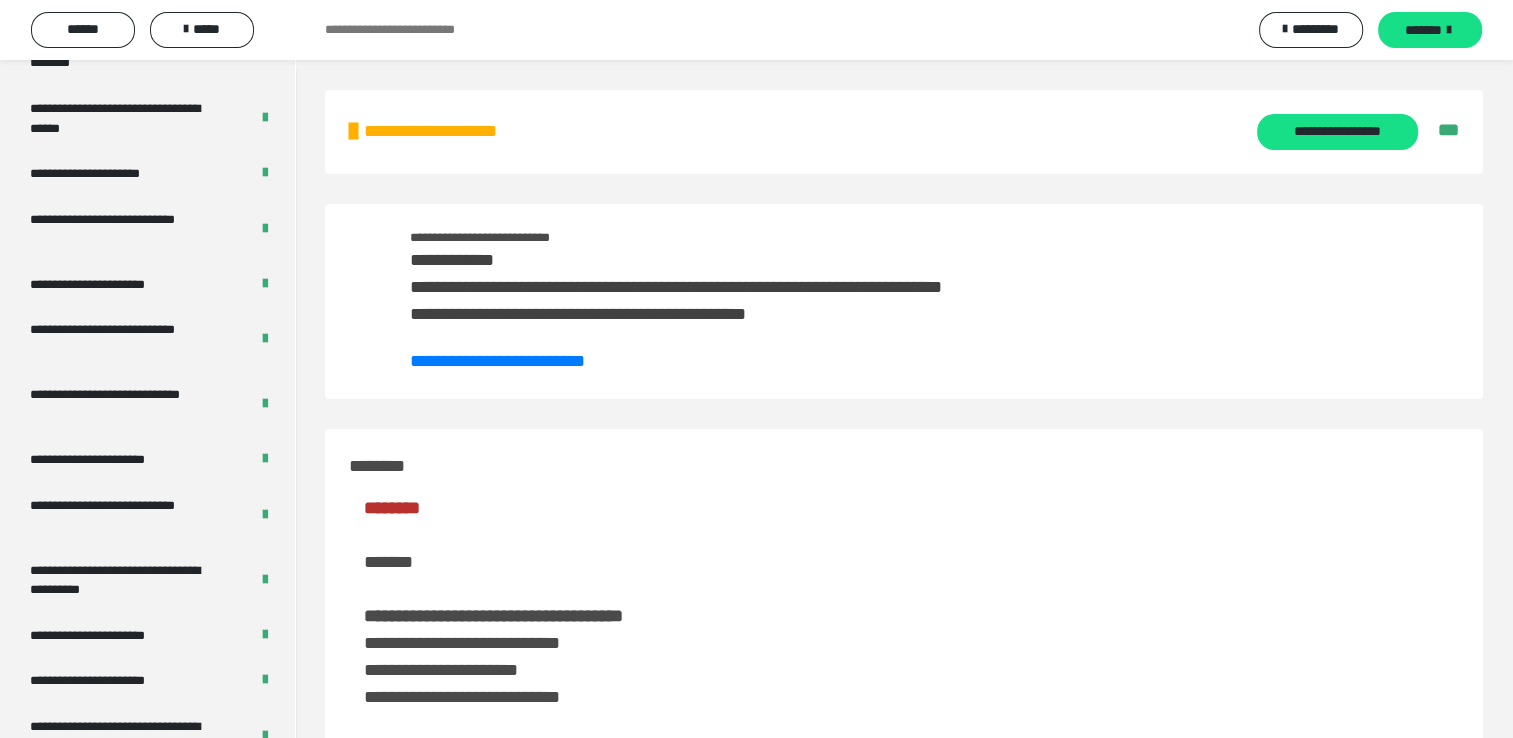 scroll, scrollTop: 3865, scrollLeft: 0, axis: vertical 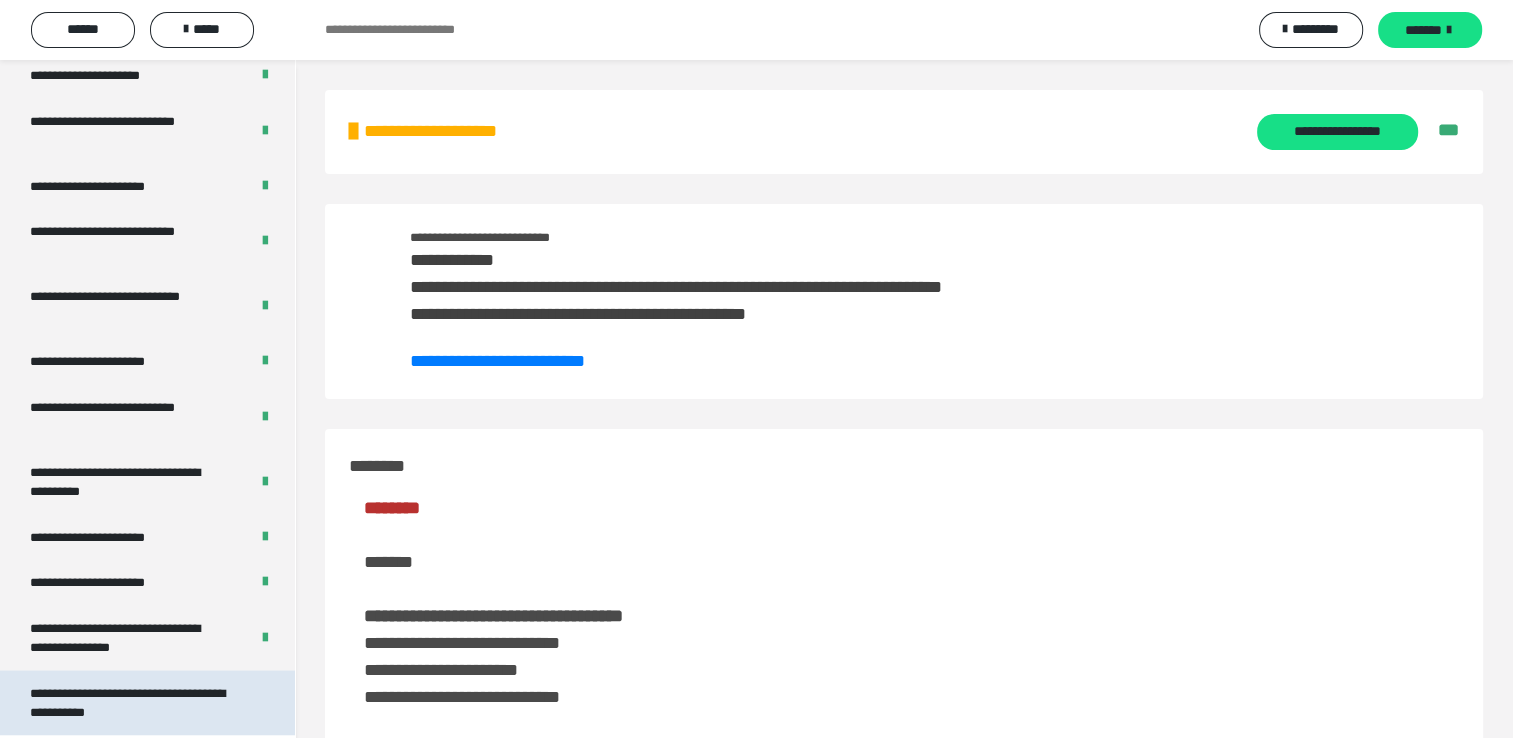 click on "**********" at bounding box center [132, 703] 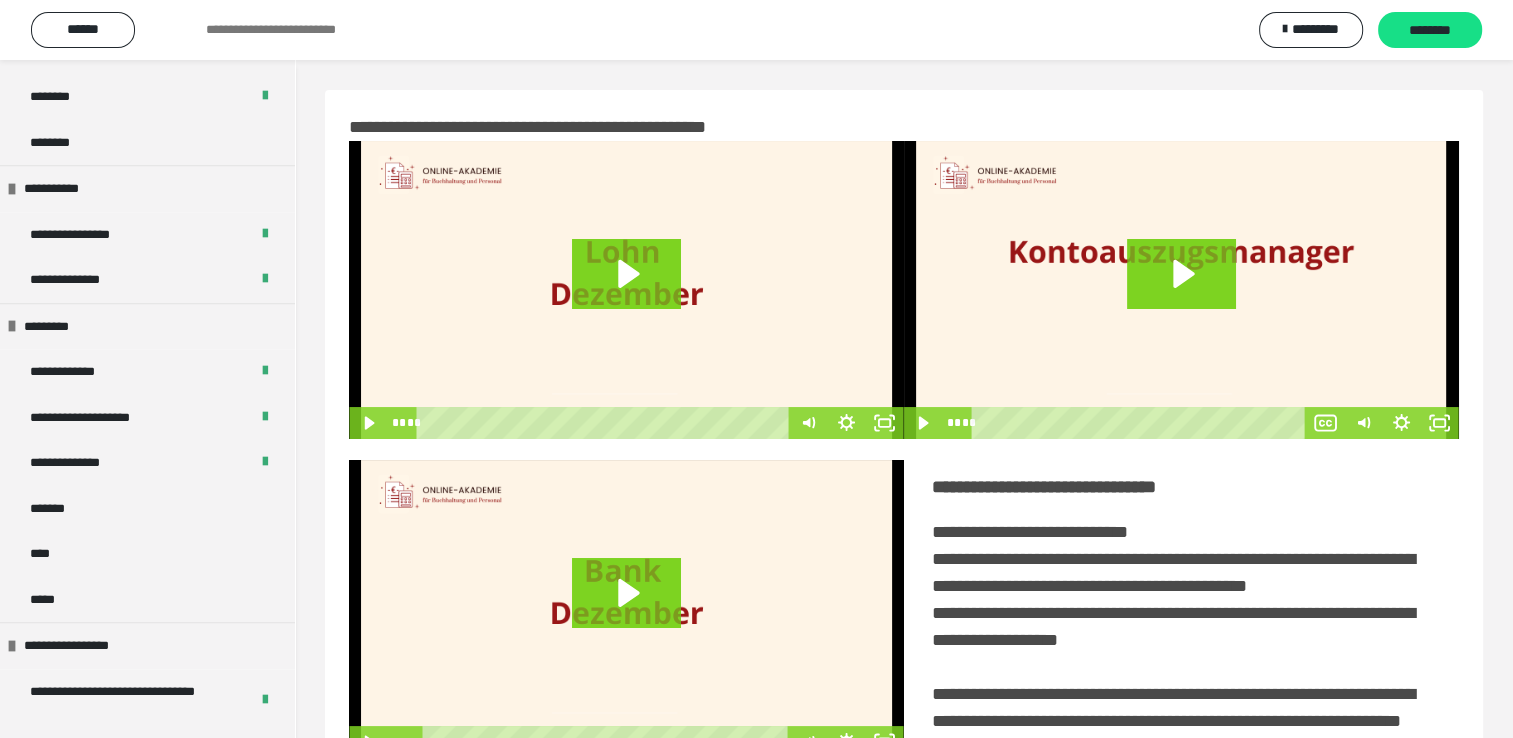 scroll, scrollTop: 1019, scrollLeft: 0, axis: vertical 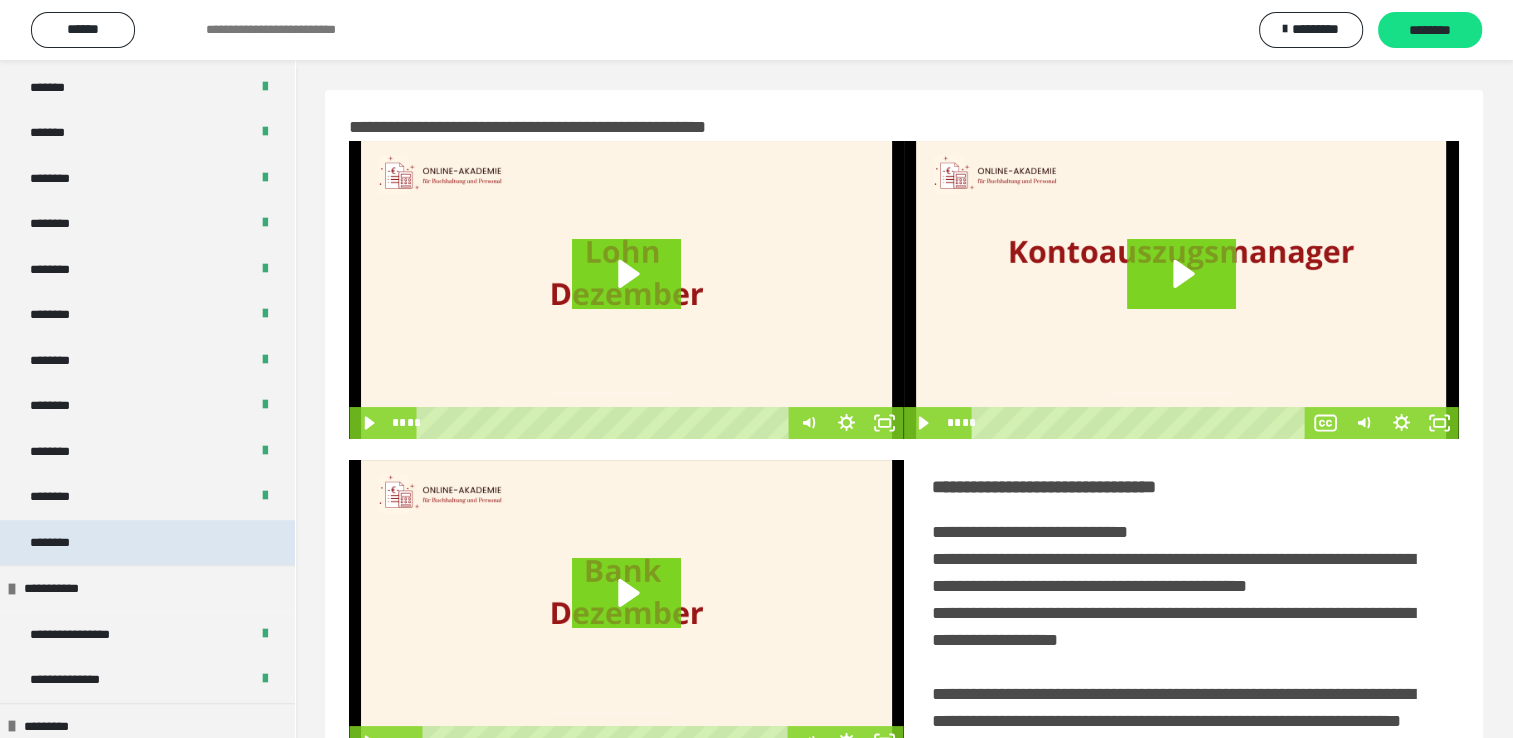 click on "********" at bounding box center (147, 543) 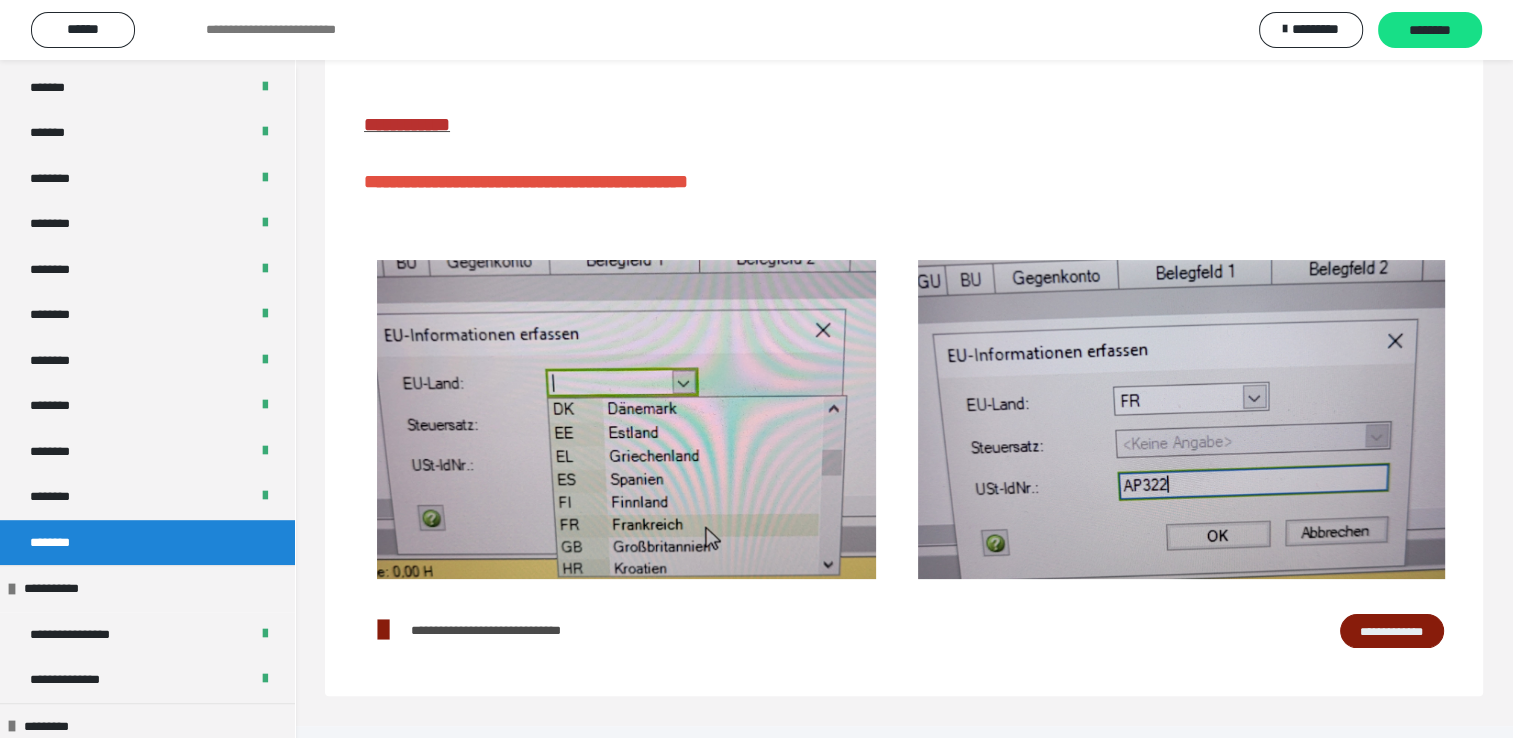 scroll, scrollTop: 300, scrollLeft: 0, axis: vertical 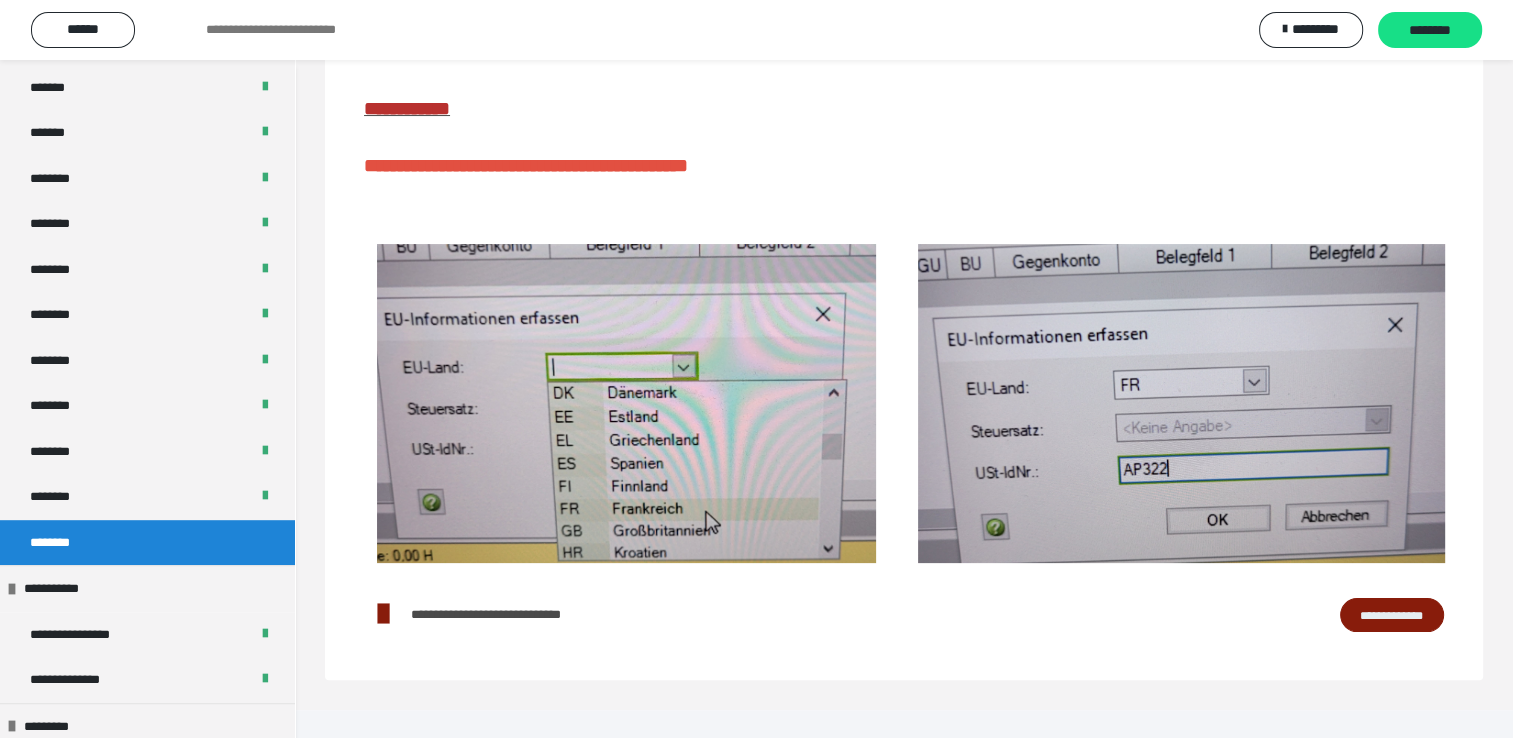 click on "**********" at bounding box center (1392, 615) 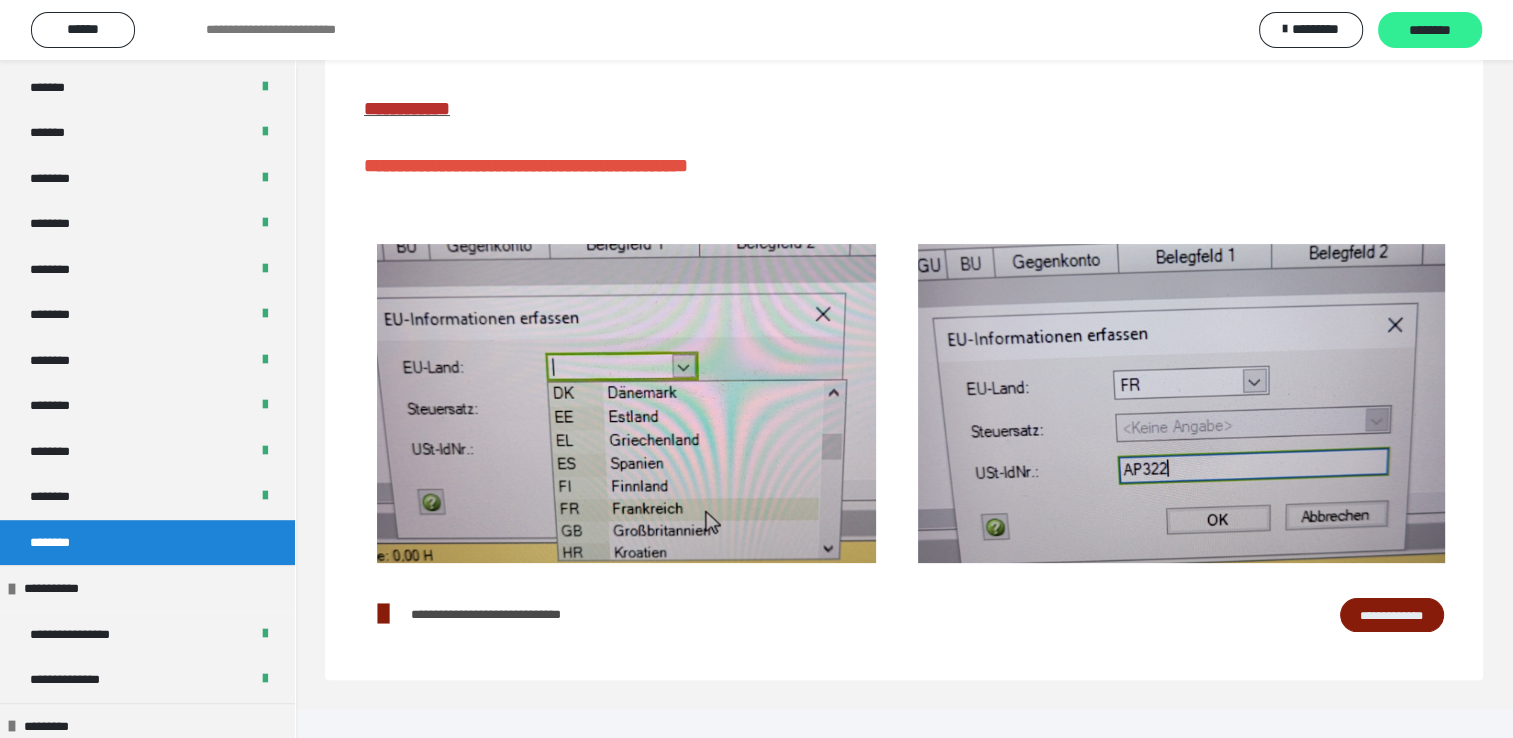 click on "********" at bounding box center [1430, 31] 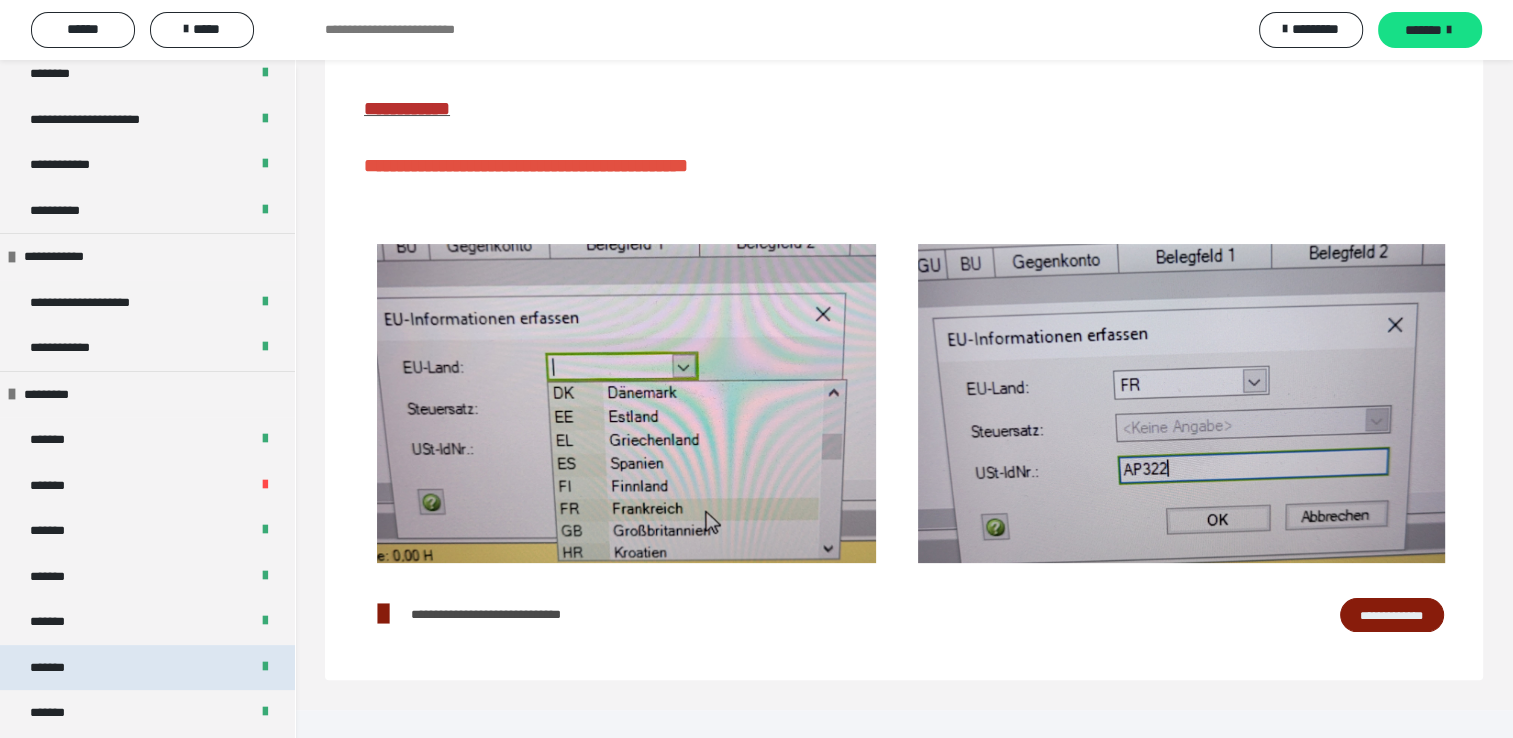 scroll, scrollTop: 419, scrollLeft: 0, axis: vertical 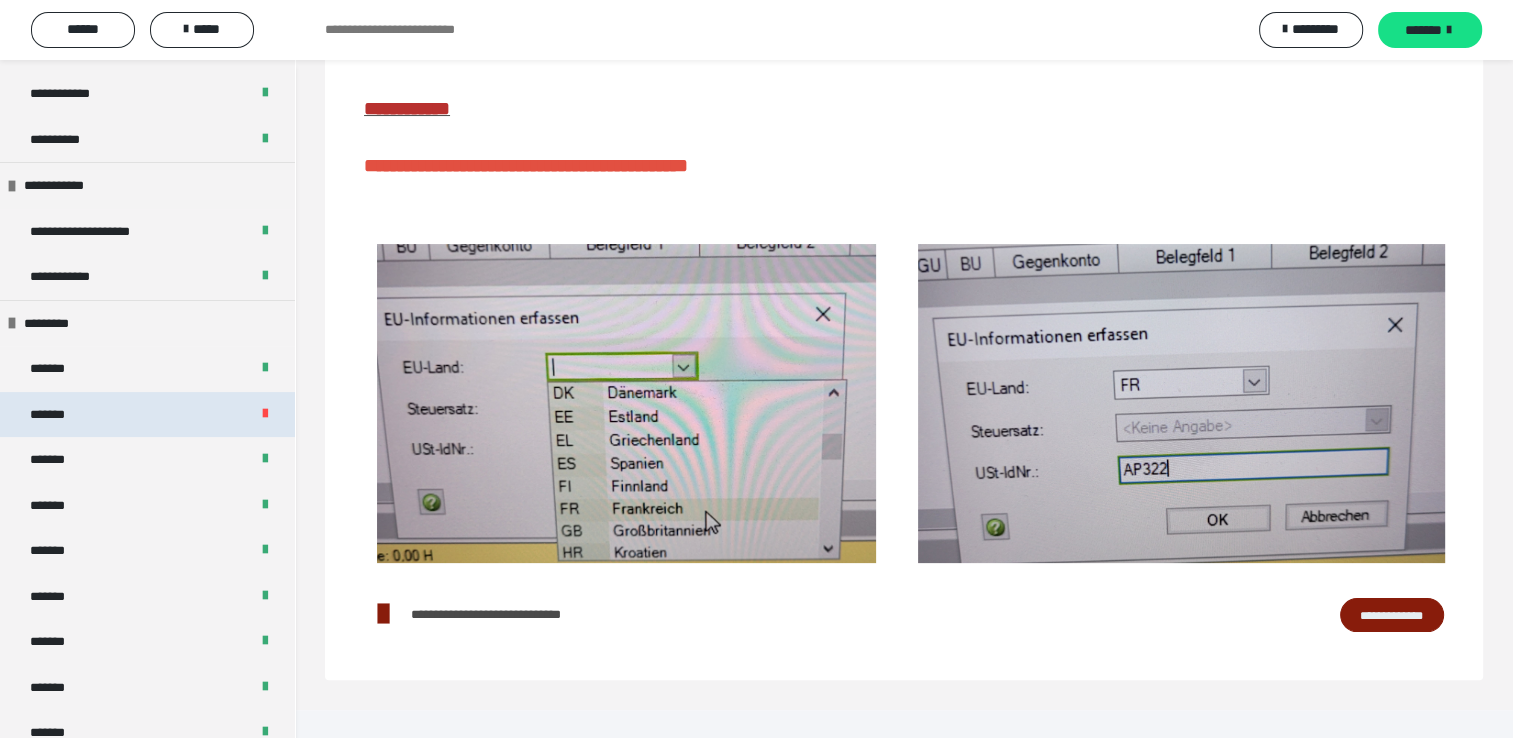 click on "*******" at bounding box center (58, 415) 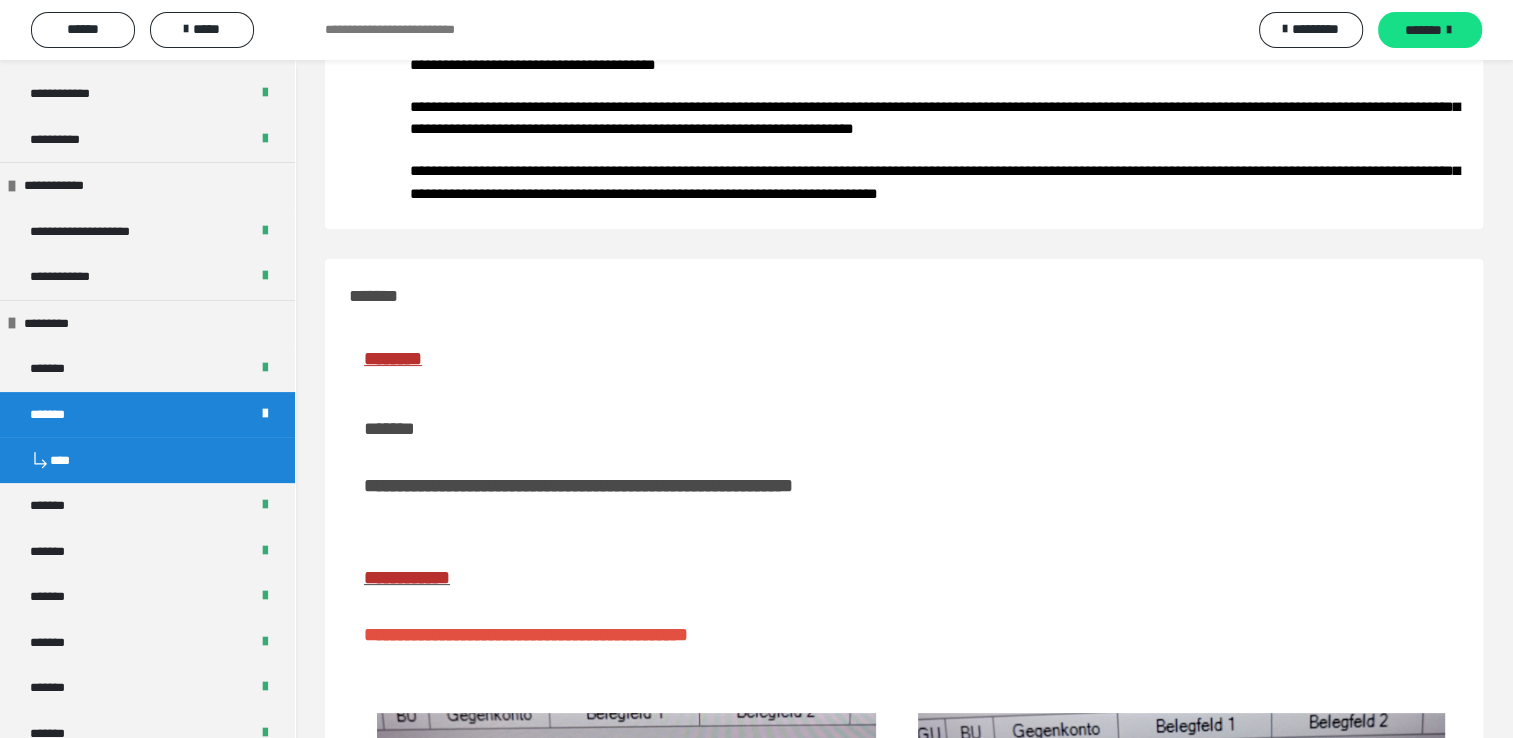 scroll, scrollTop: 769, scrollLeft: 0, axis: vertical 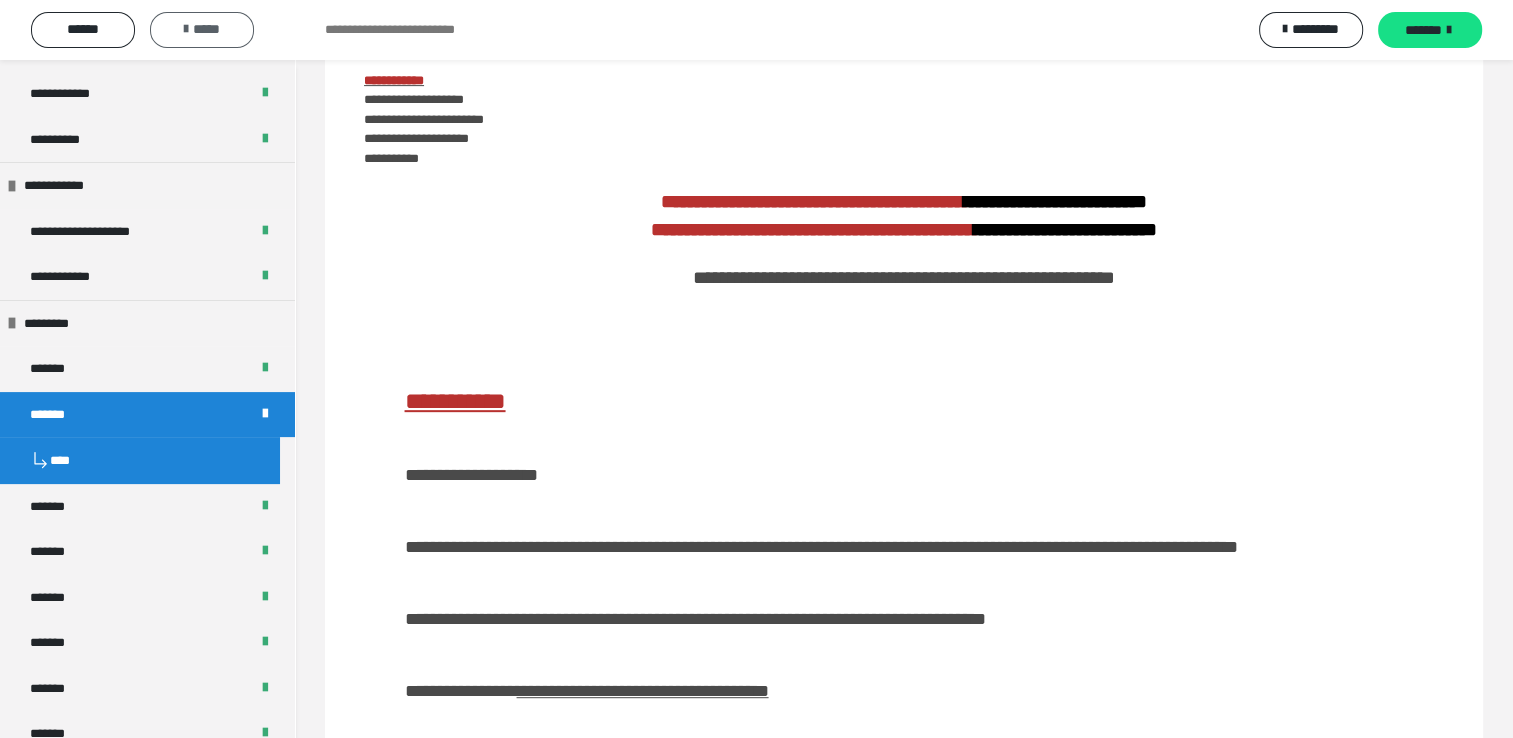 click on "*****" at bounding box center [202, 29] 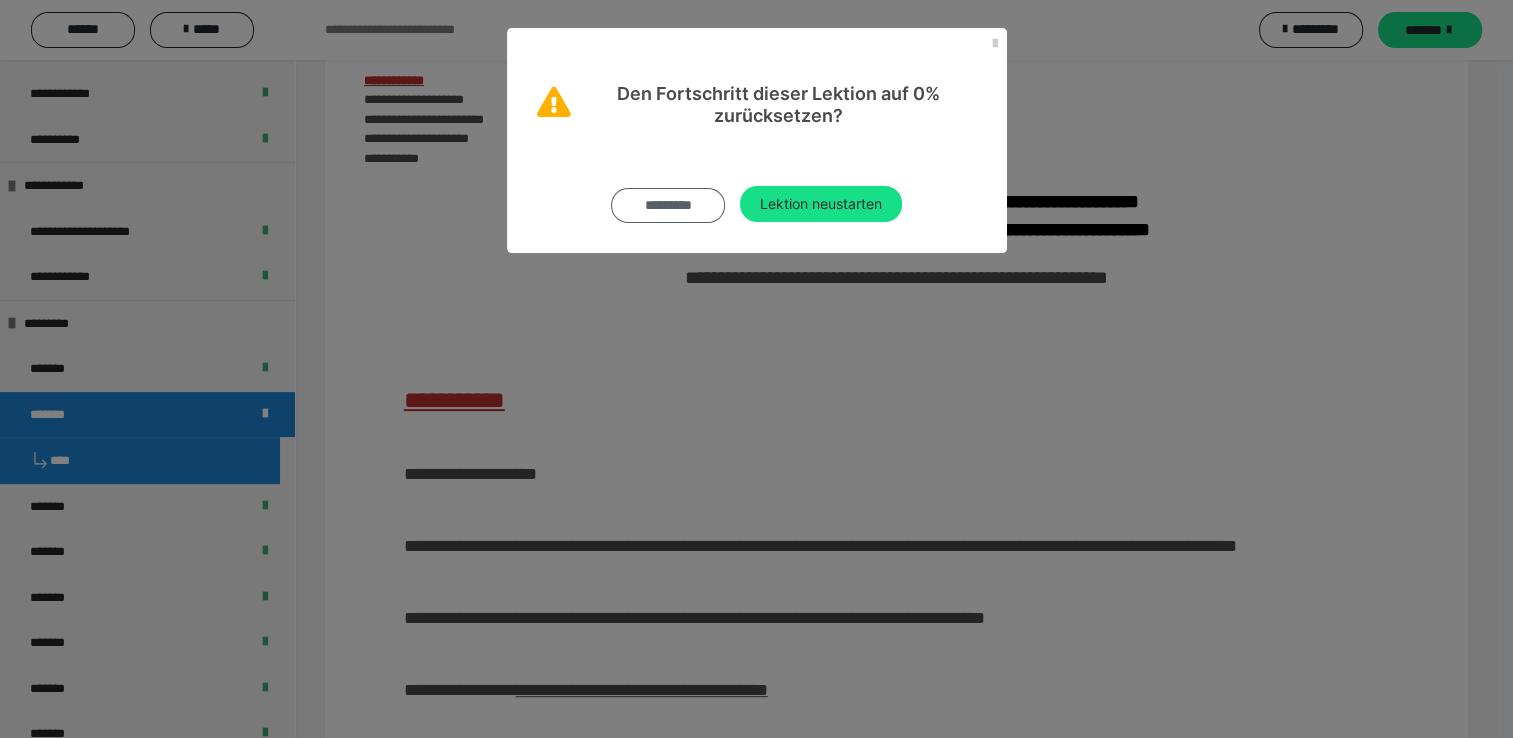click on "*********" at bounding box center [668, 205] 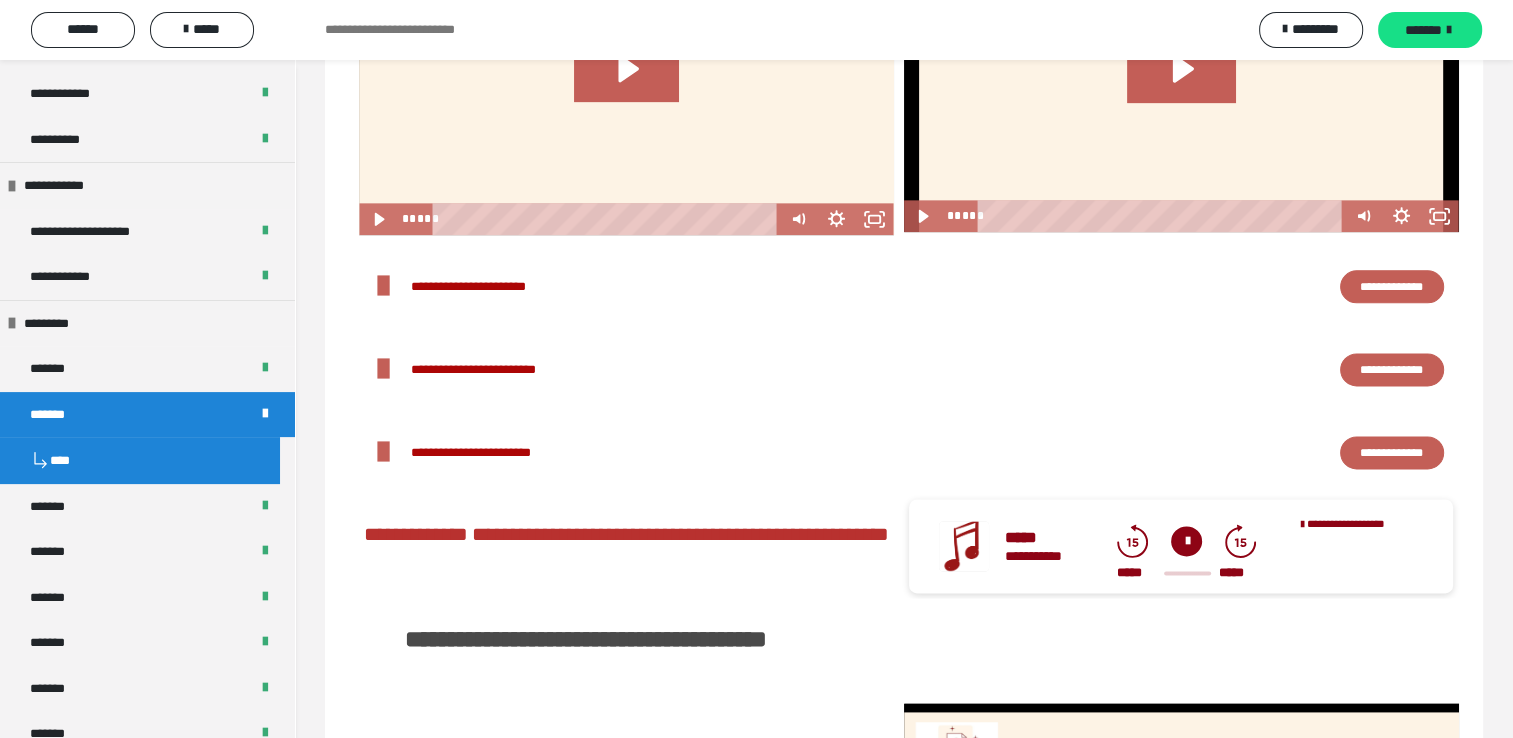 scroll, scrollTop: 2669, scrollLeft: 0, axis: vertical 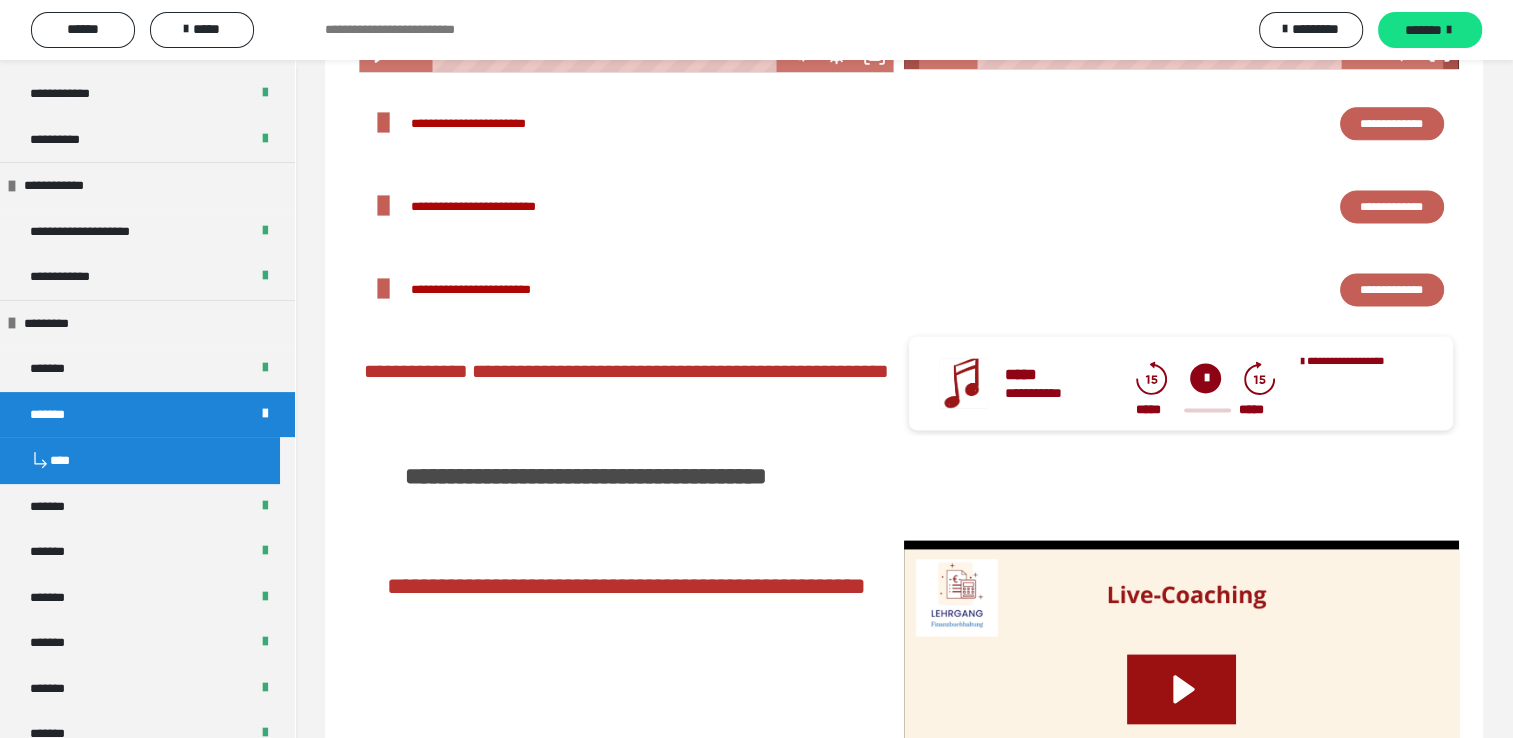 click on "**********" at bounding box center (1392, 124) 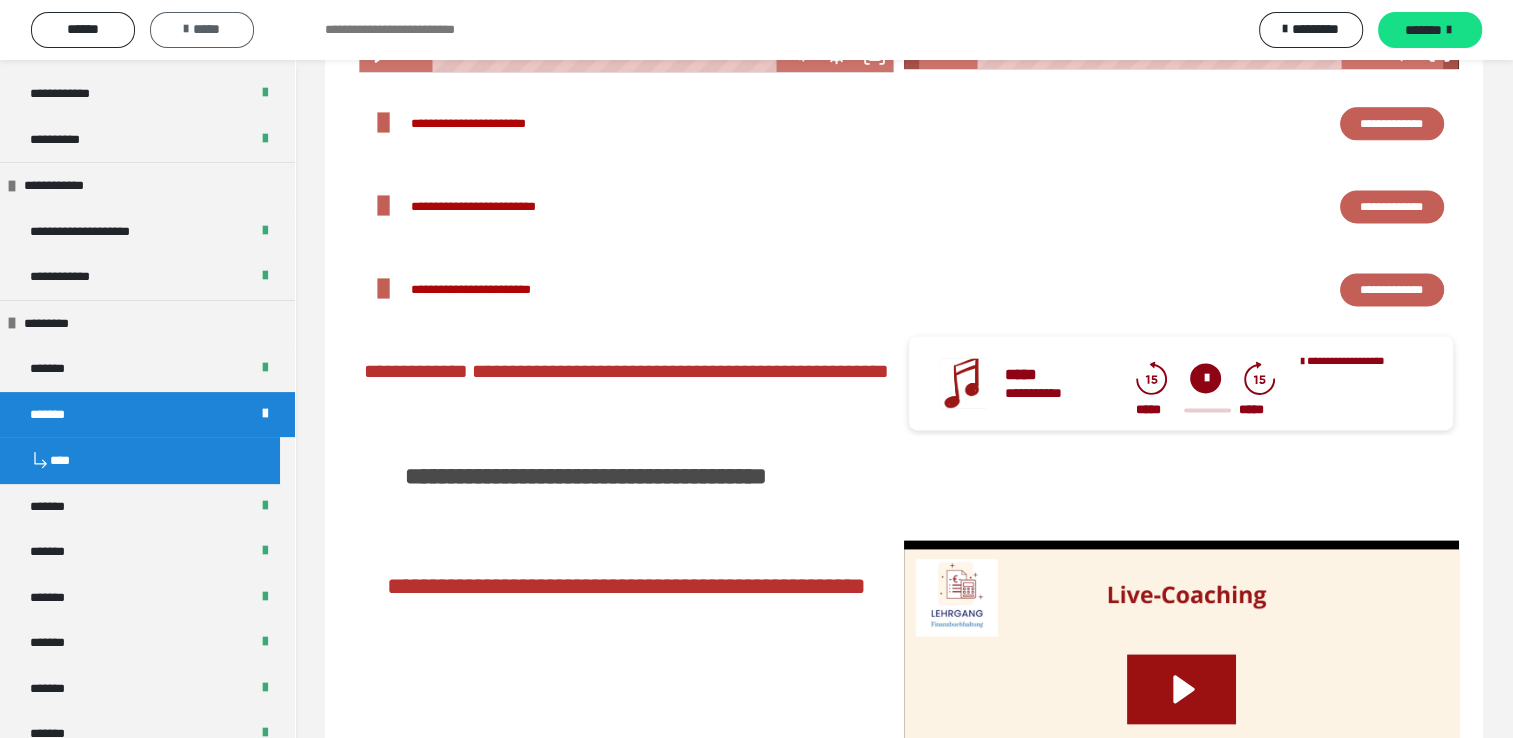 click on "*****" at bounding box center [202, 29] 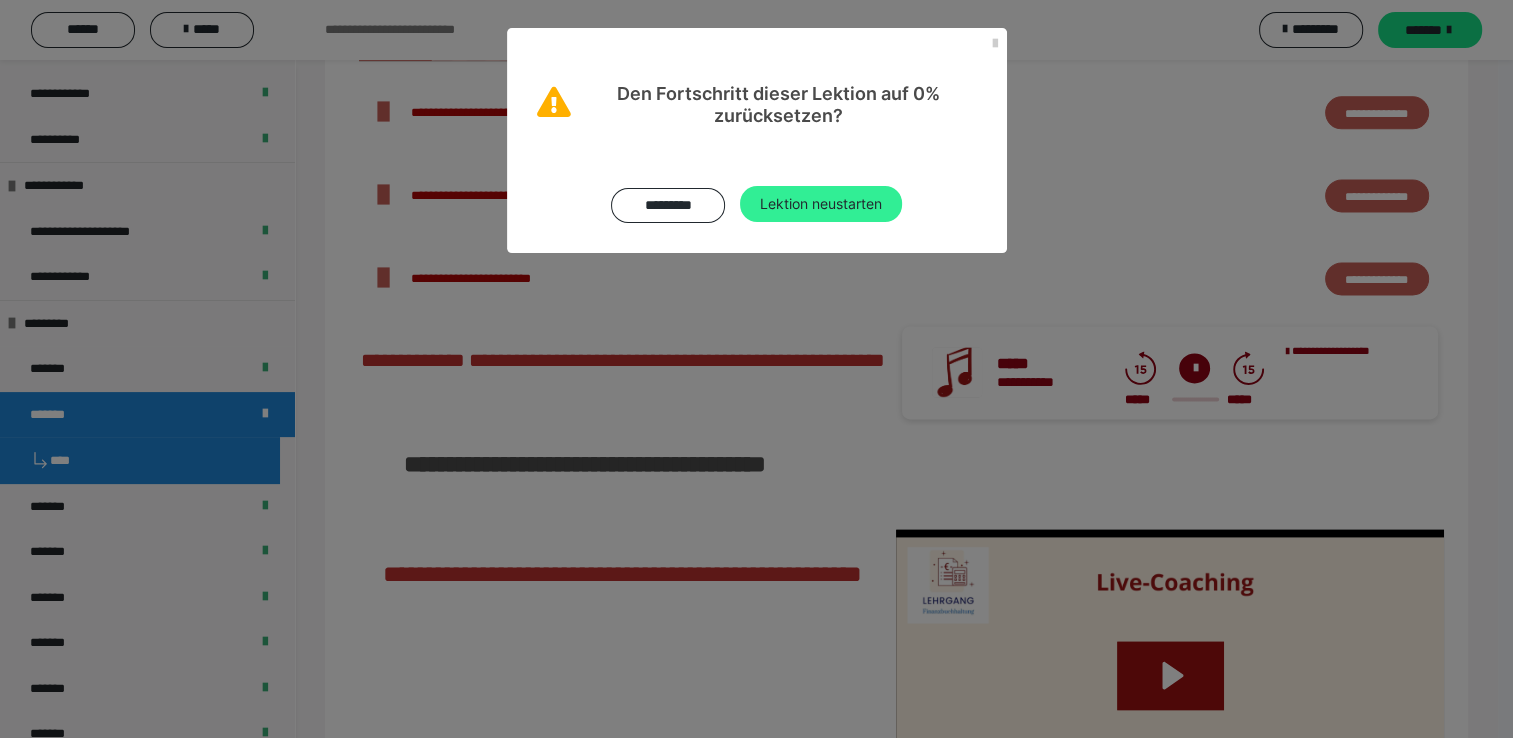 click on "Lektion neustarten" at bounding box center [821, 204] 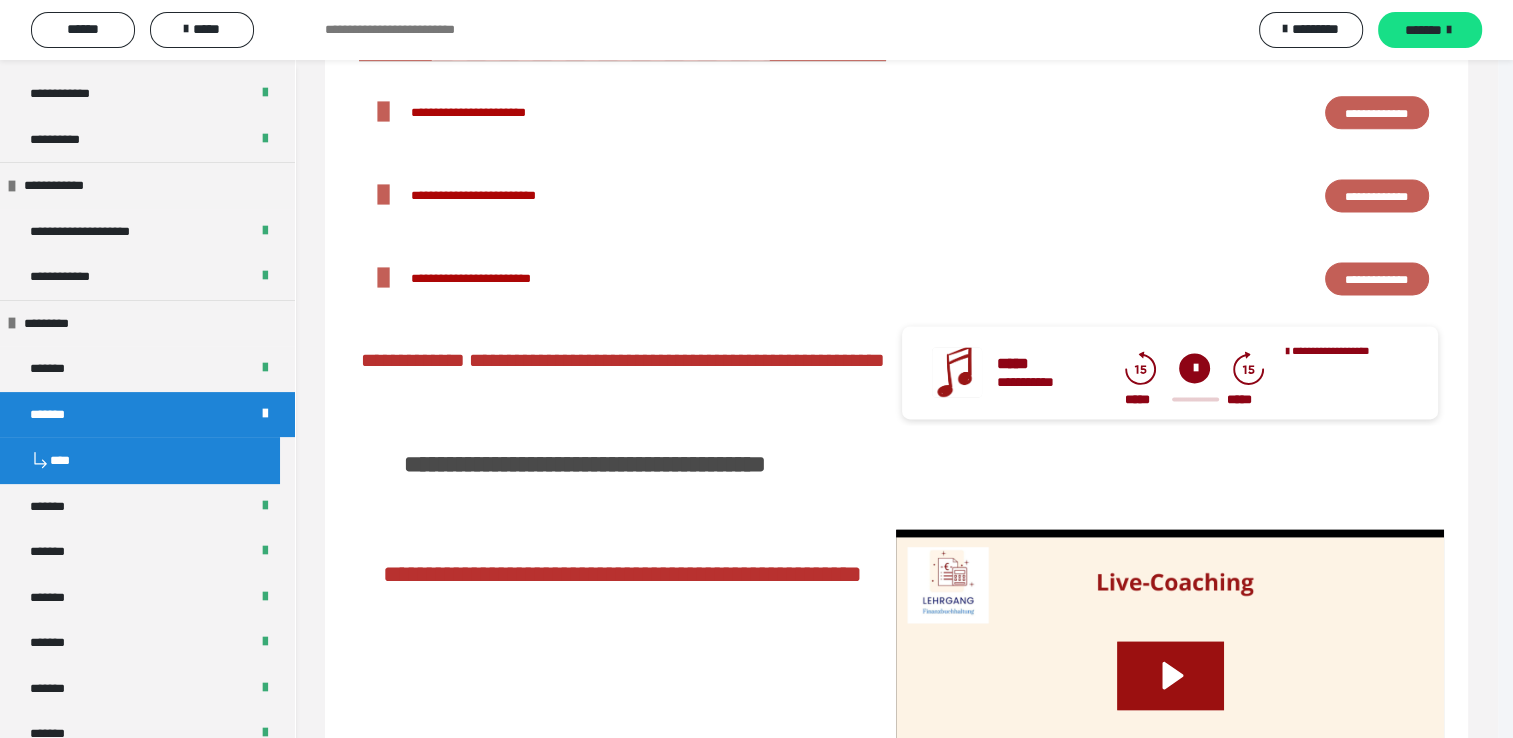 scroll, scrollTop: 0, scrollLeft: 0, axis: both 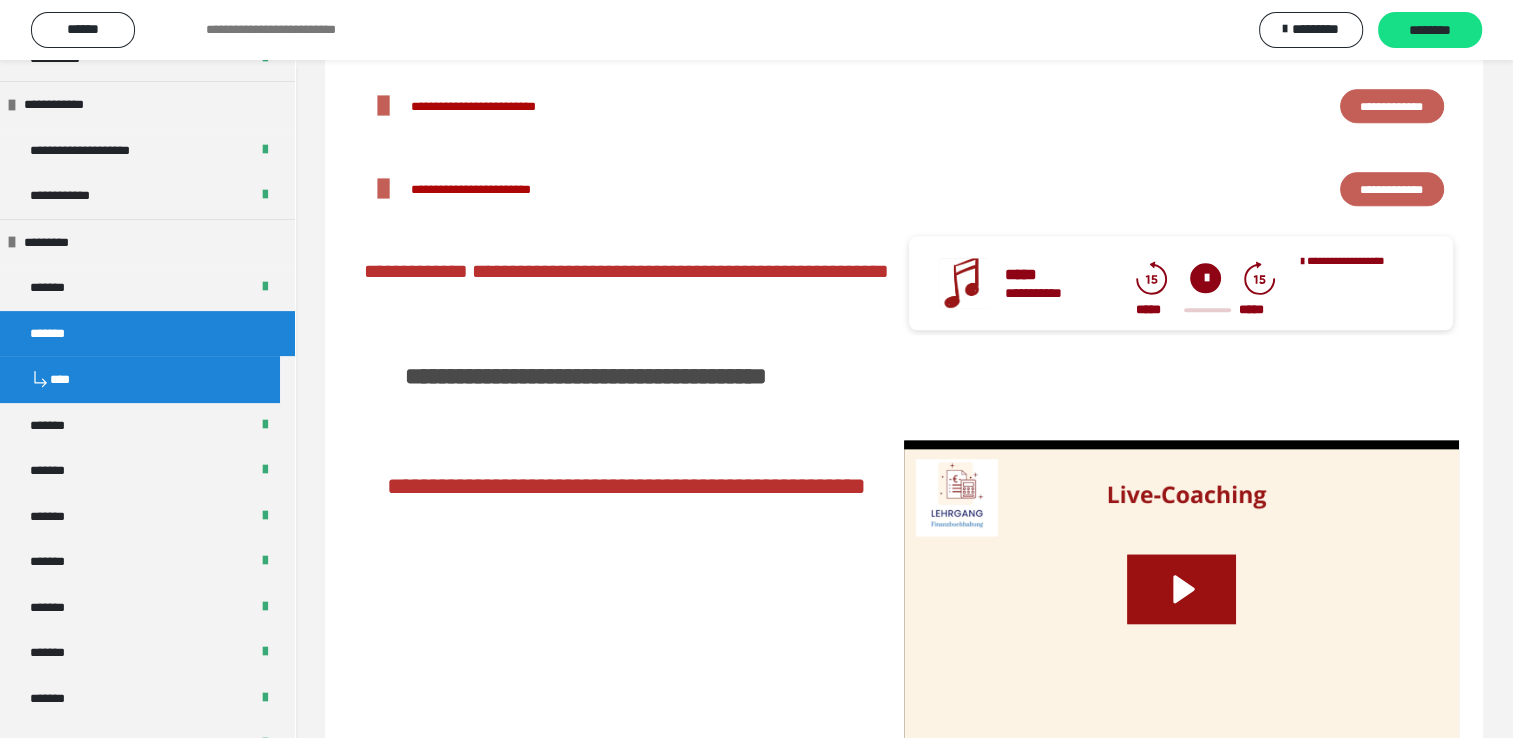 click on "**********" at bounding box center (1392, 189) 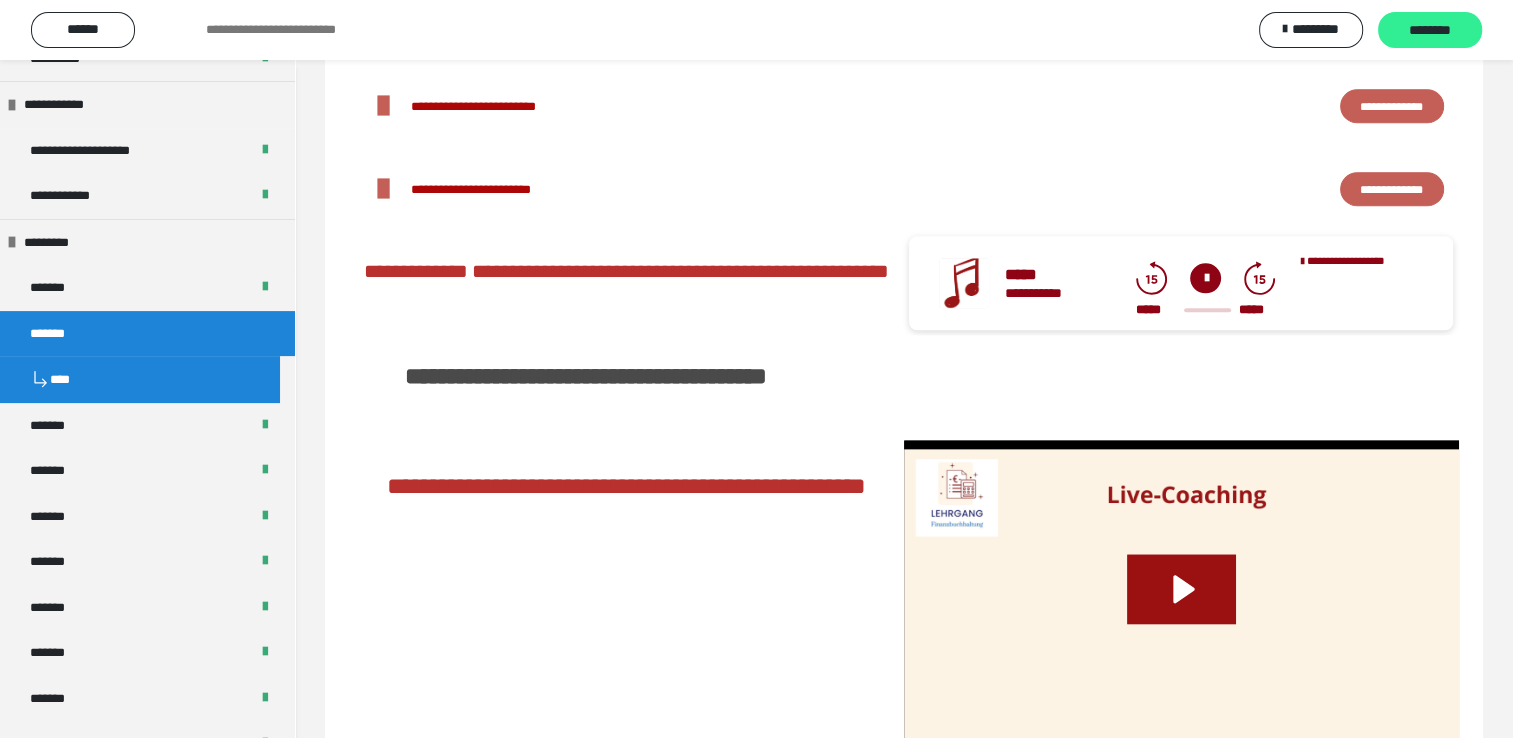 click on "********" at bounding box center (1430, 31) 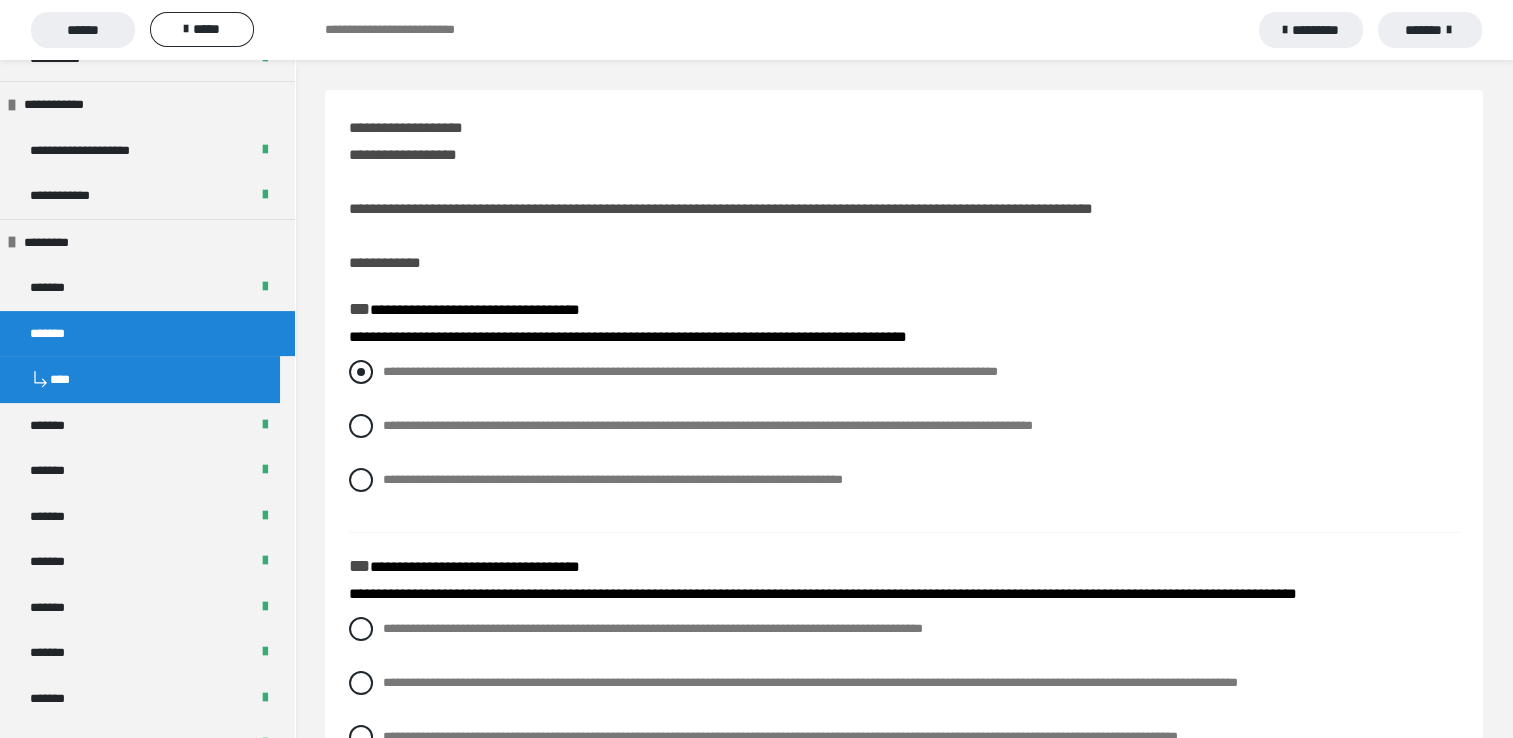 click at bounding box center (361, 372) 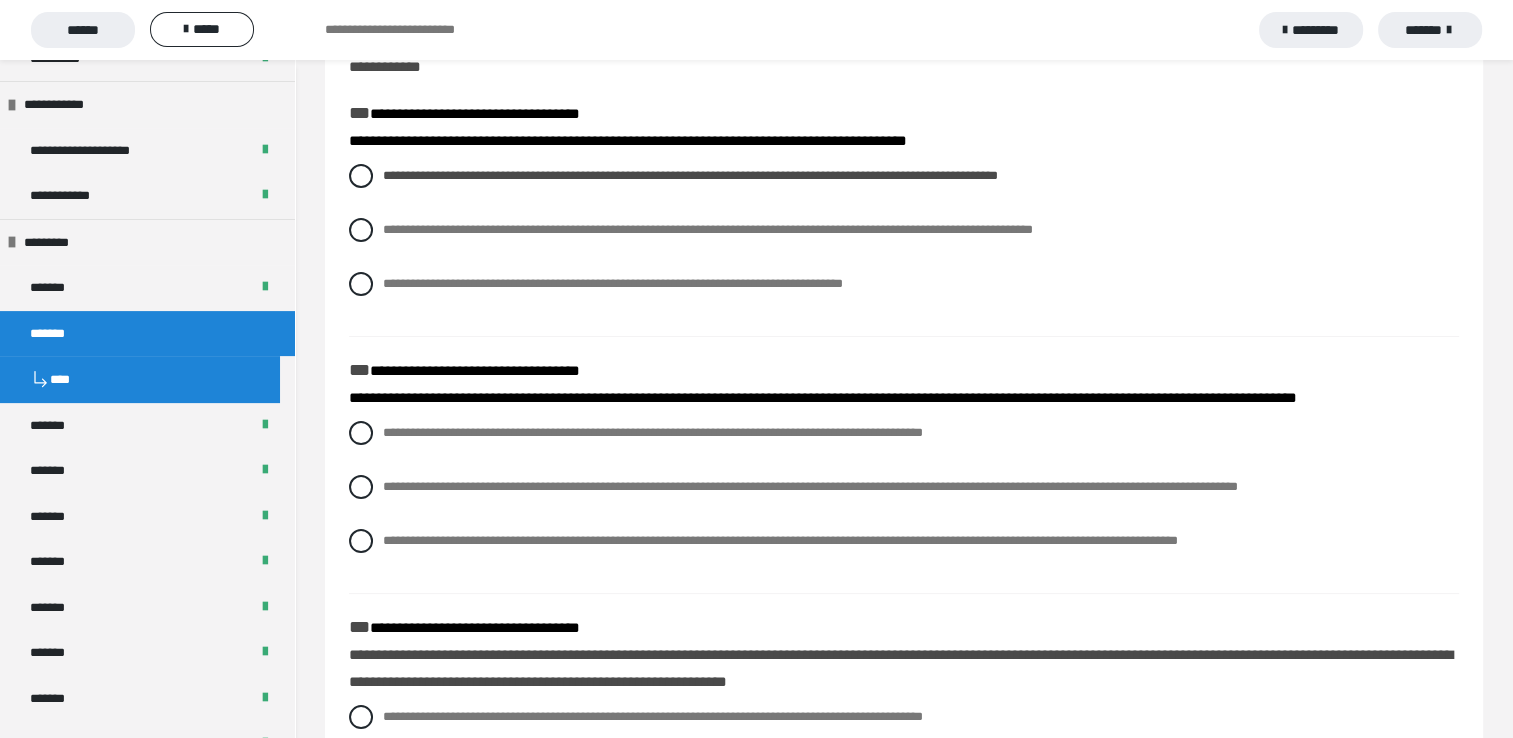 scroll, scrollTop: 200, scrollLeft: 0, axis: vertical 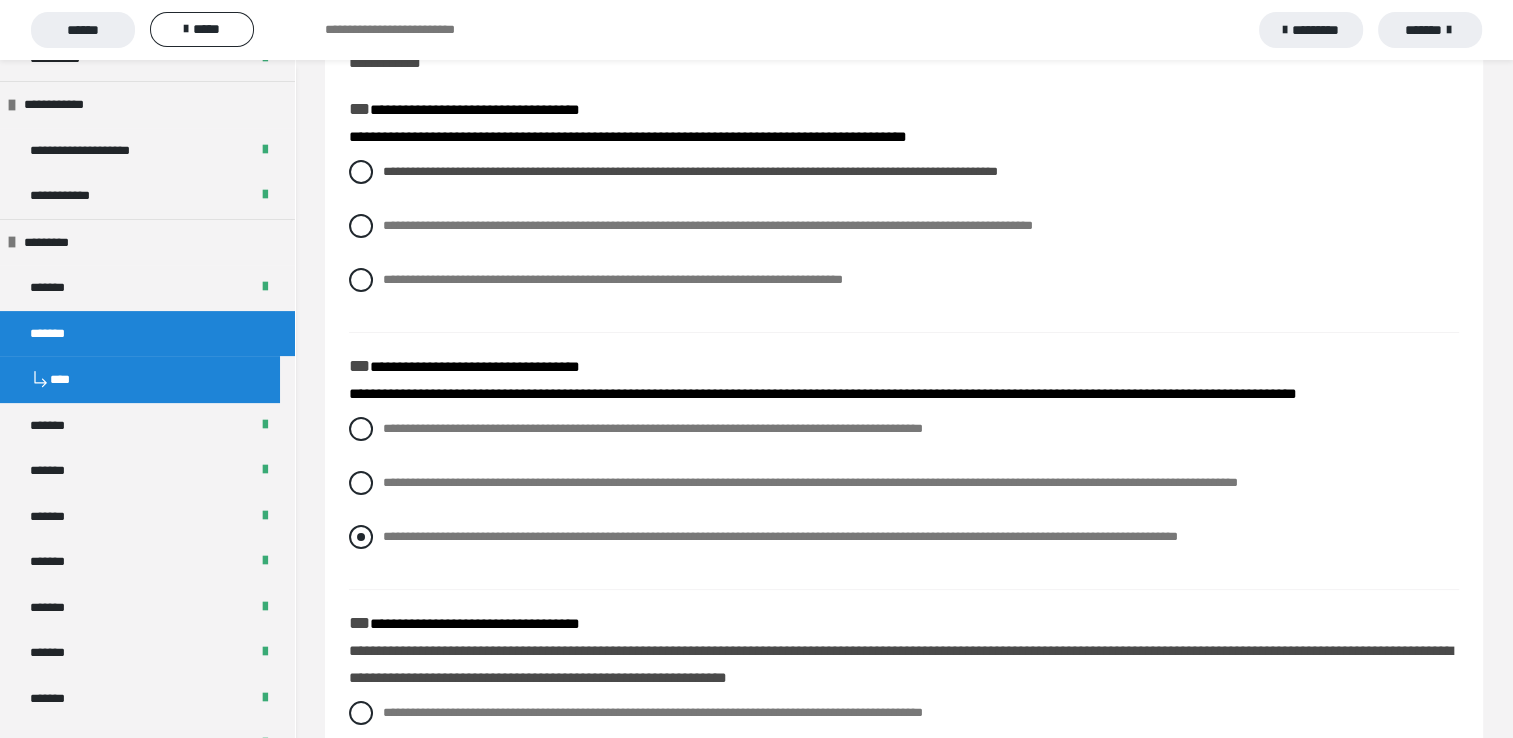 click at bounding box center [361, 537] 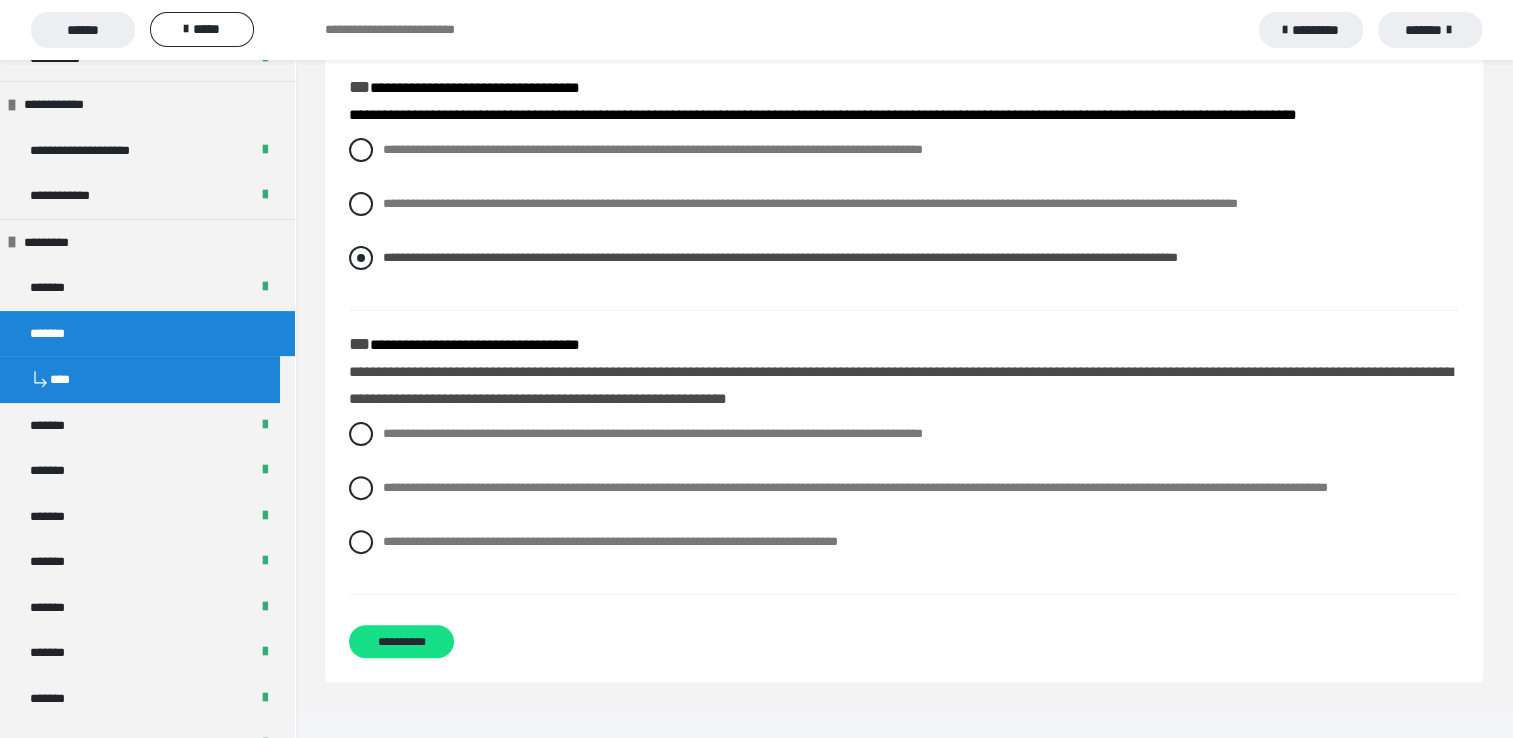 scroll, scrollTop: 500, scrollLeft: 0, axis: vertical 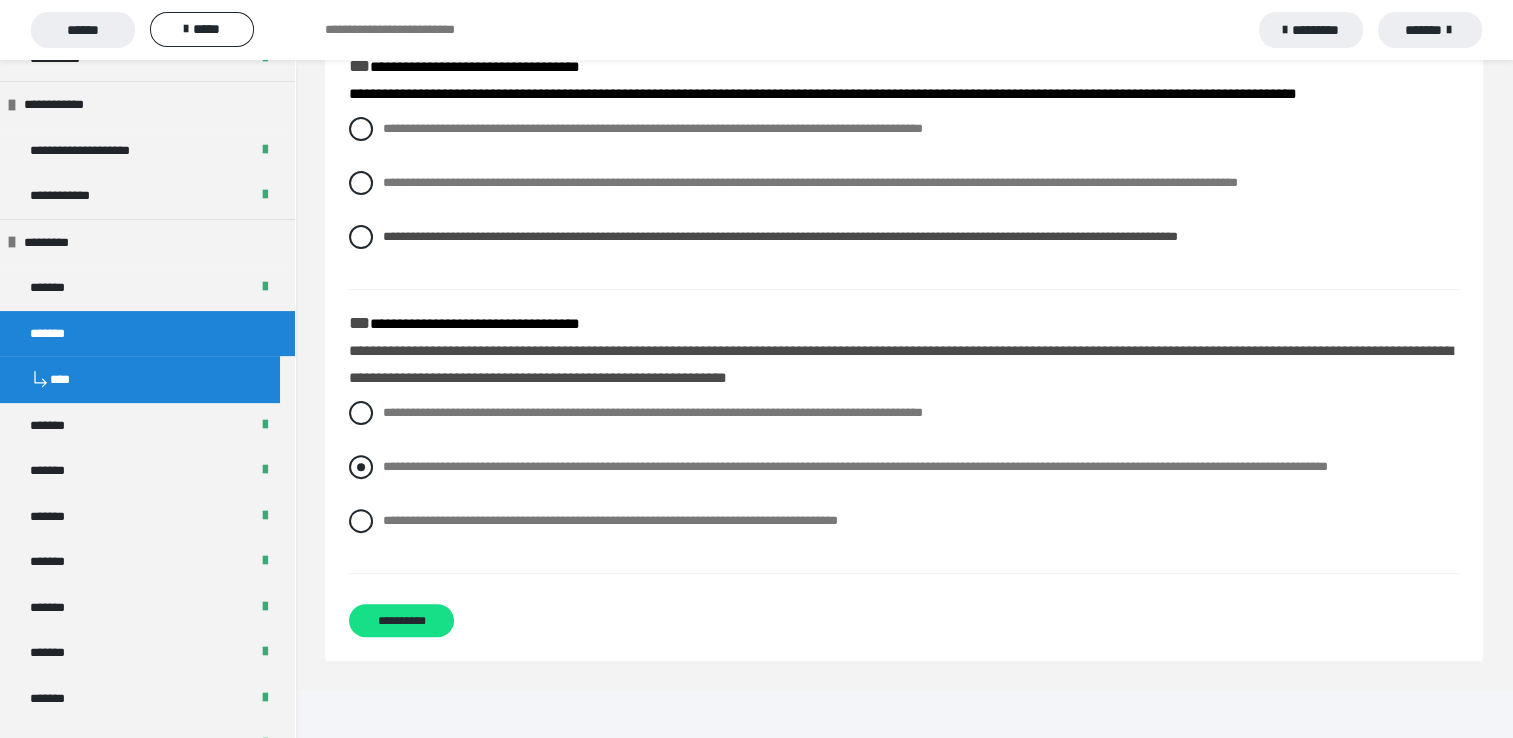 click at bounding box center [361, 467] 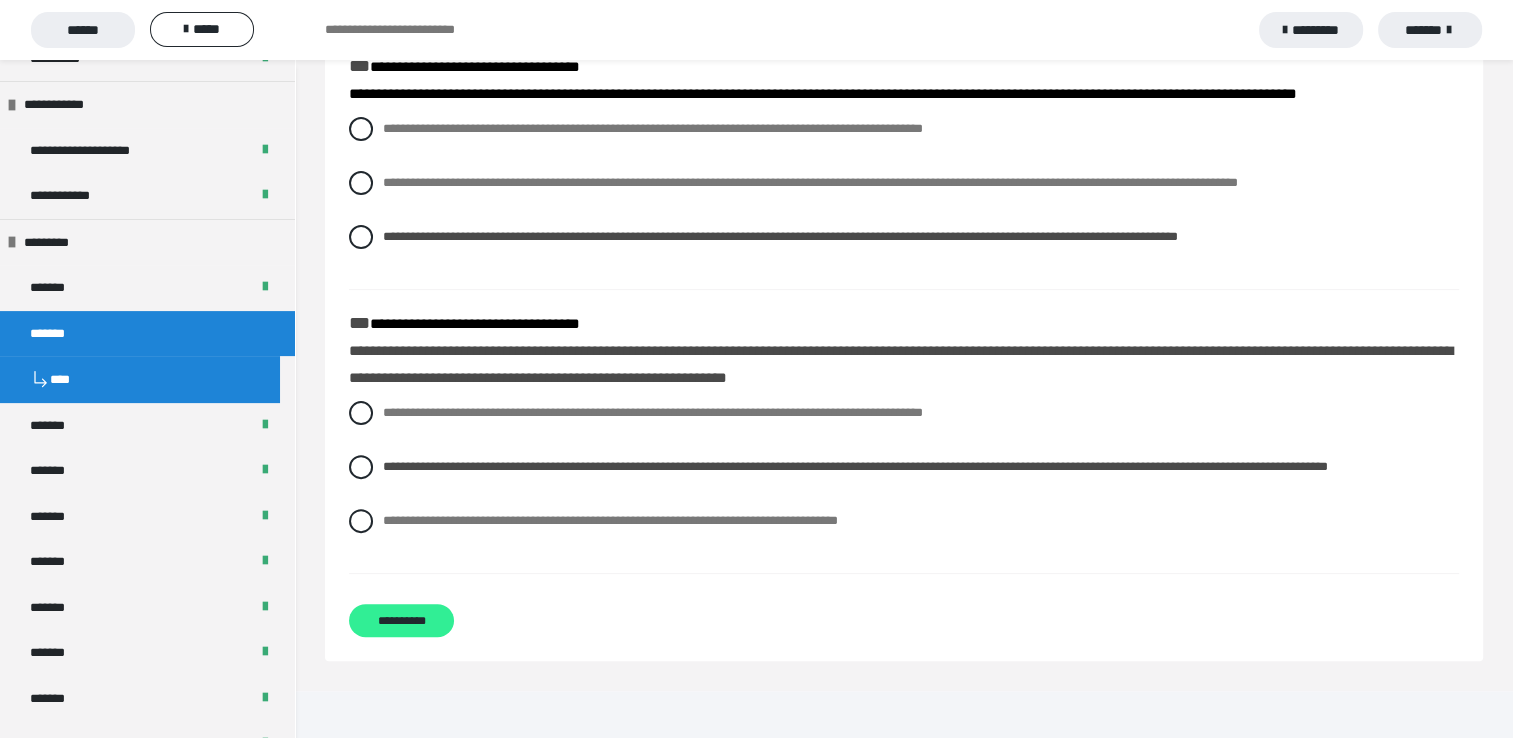 click on "**********" at bounding box center [401, 620] 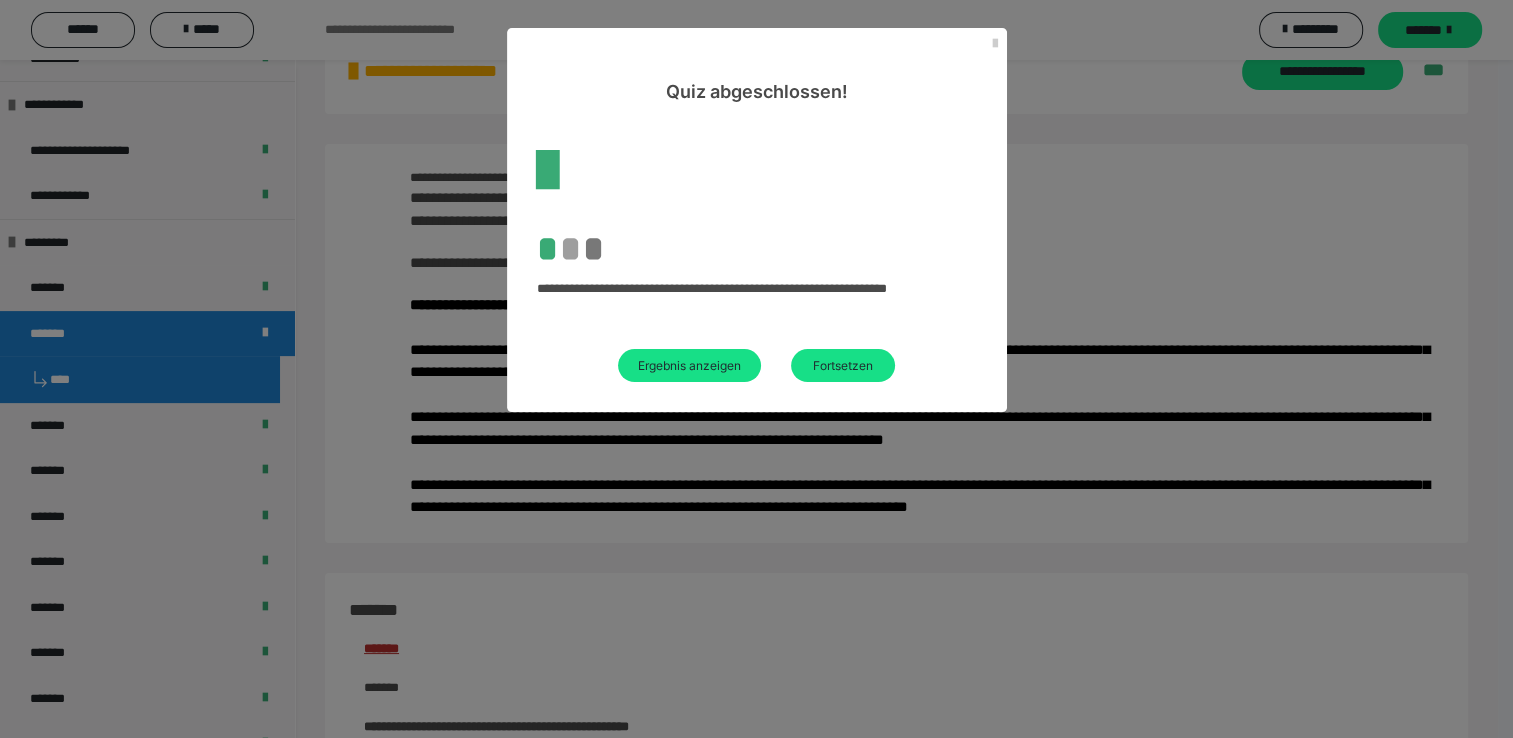 scroll, scrollTop: 500, scrollLeft: 0, axis: vertical 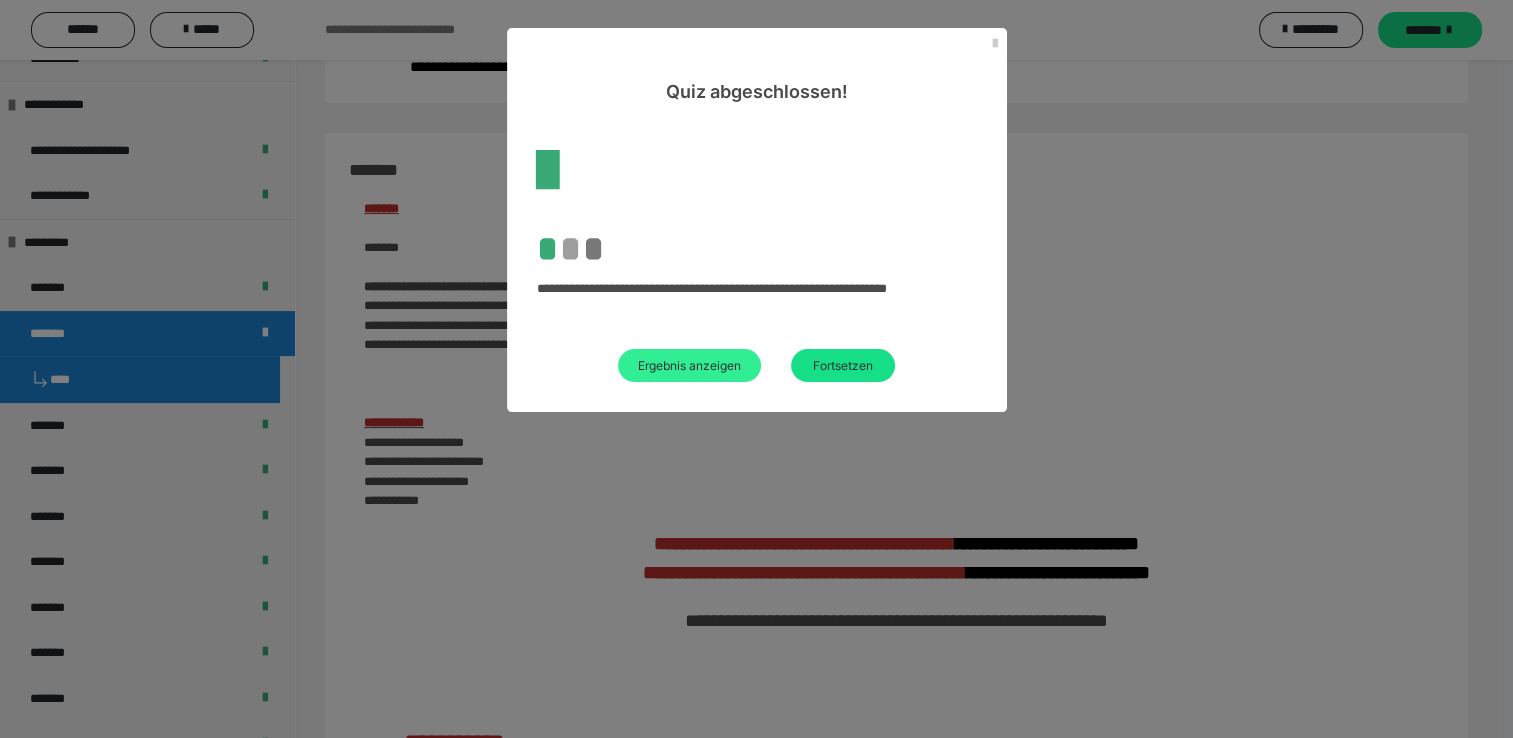 click on "Ergebnis anzeigen" at bounding box center (689, 365) 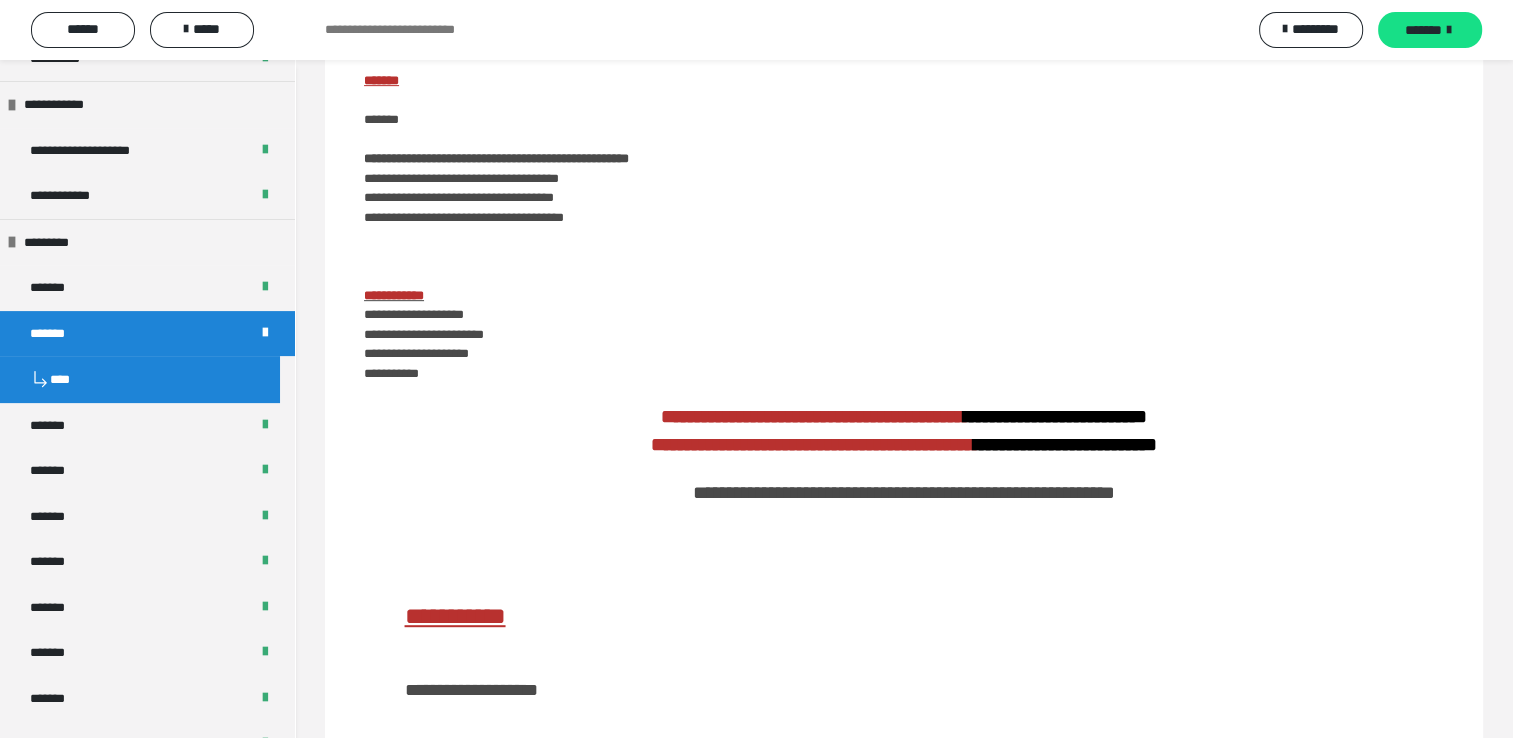 scroll, scrollTop: 900, scrollLeft: 0, axis: vertical 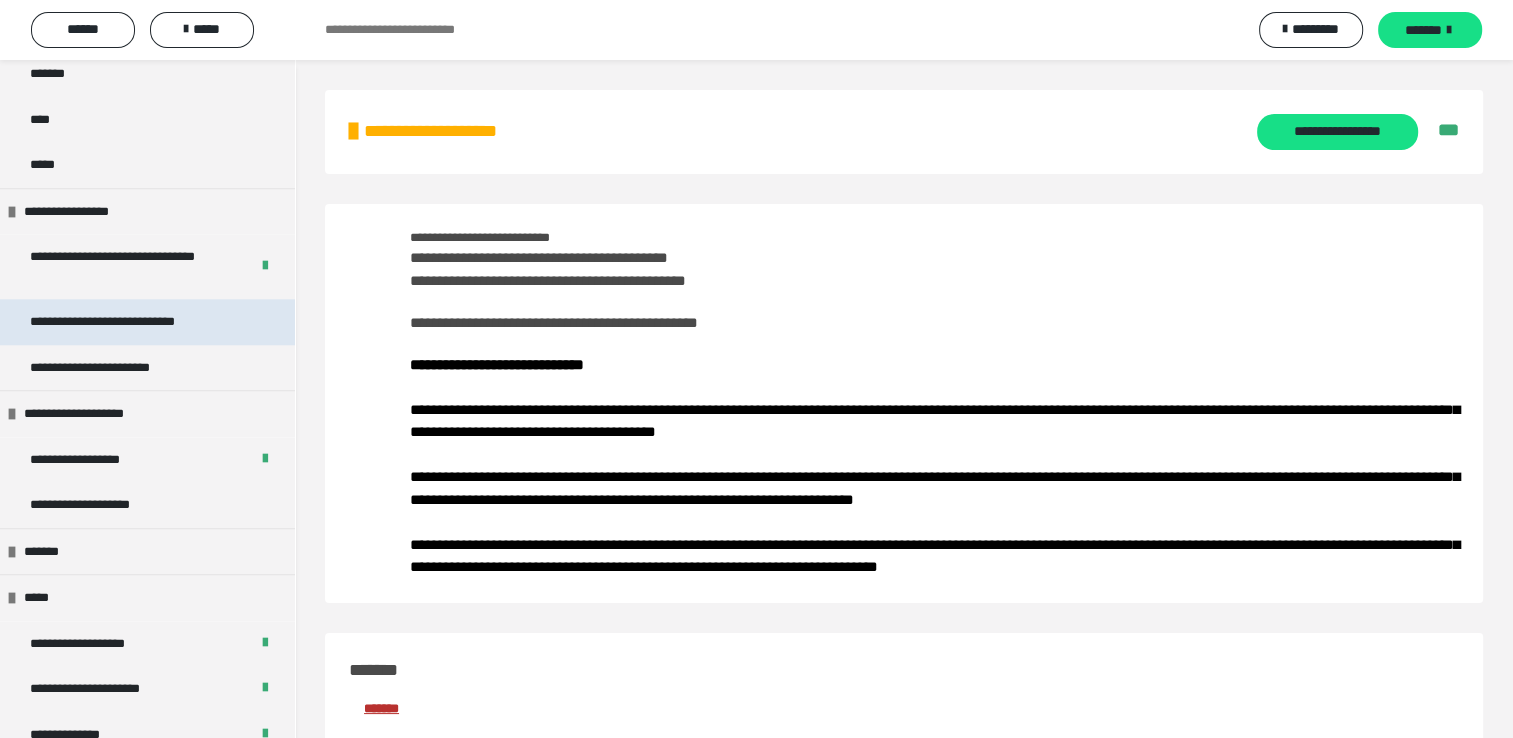 click on "**********" at bounding box center [131, 322] 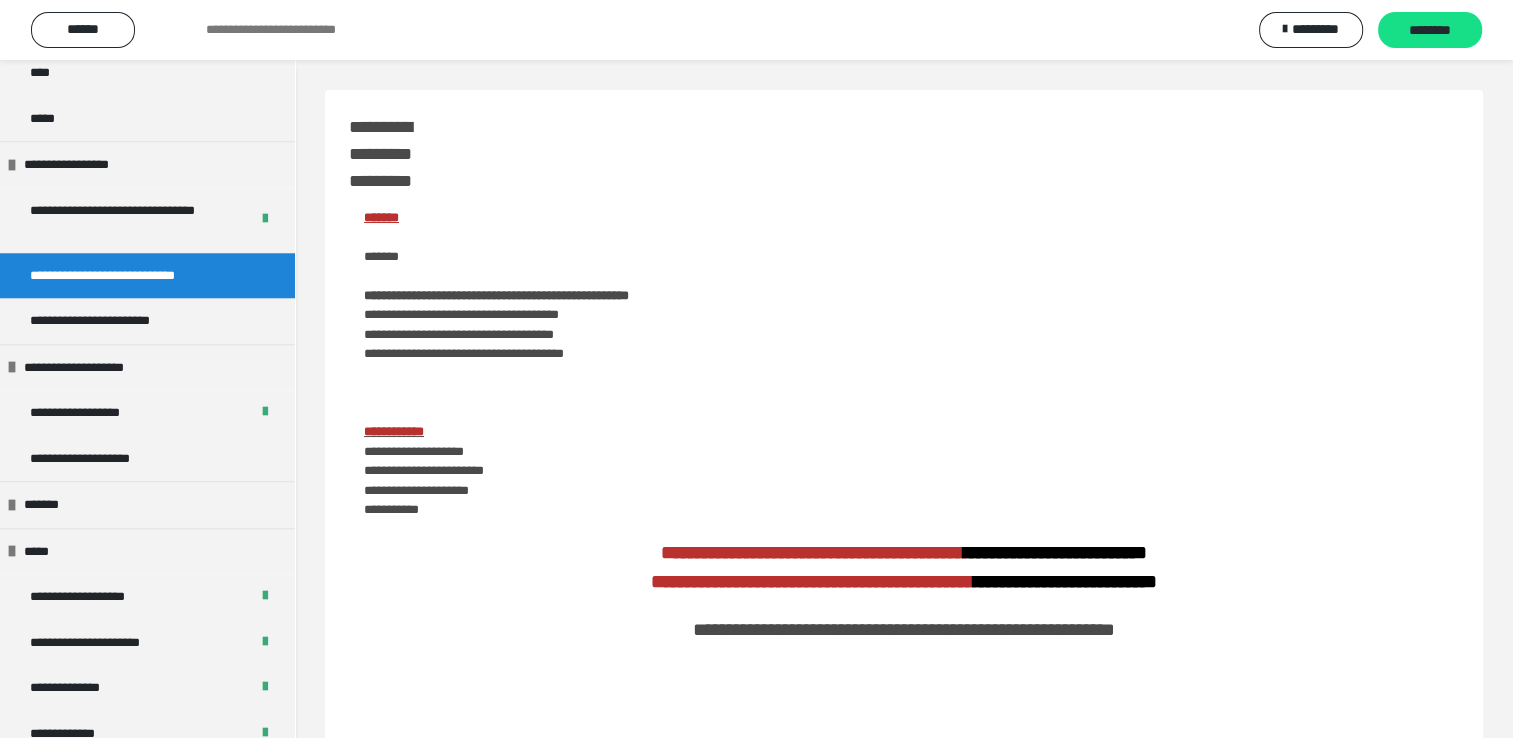 scroll, scrollTop: 1853, scrollLeft: 0, axis: vertical 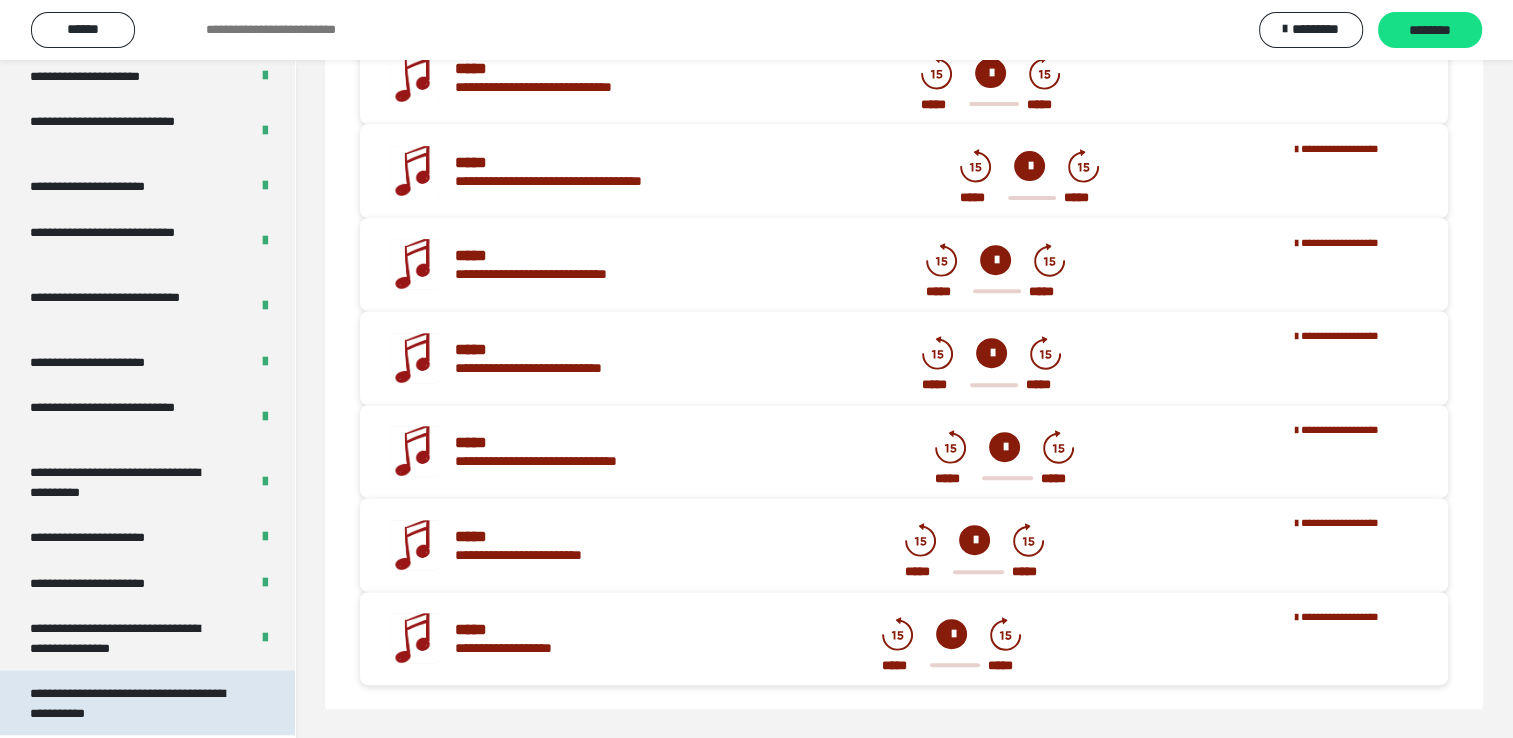 click on "**********" at bounding box center [132, 702] 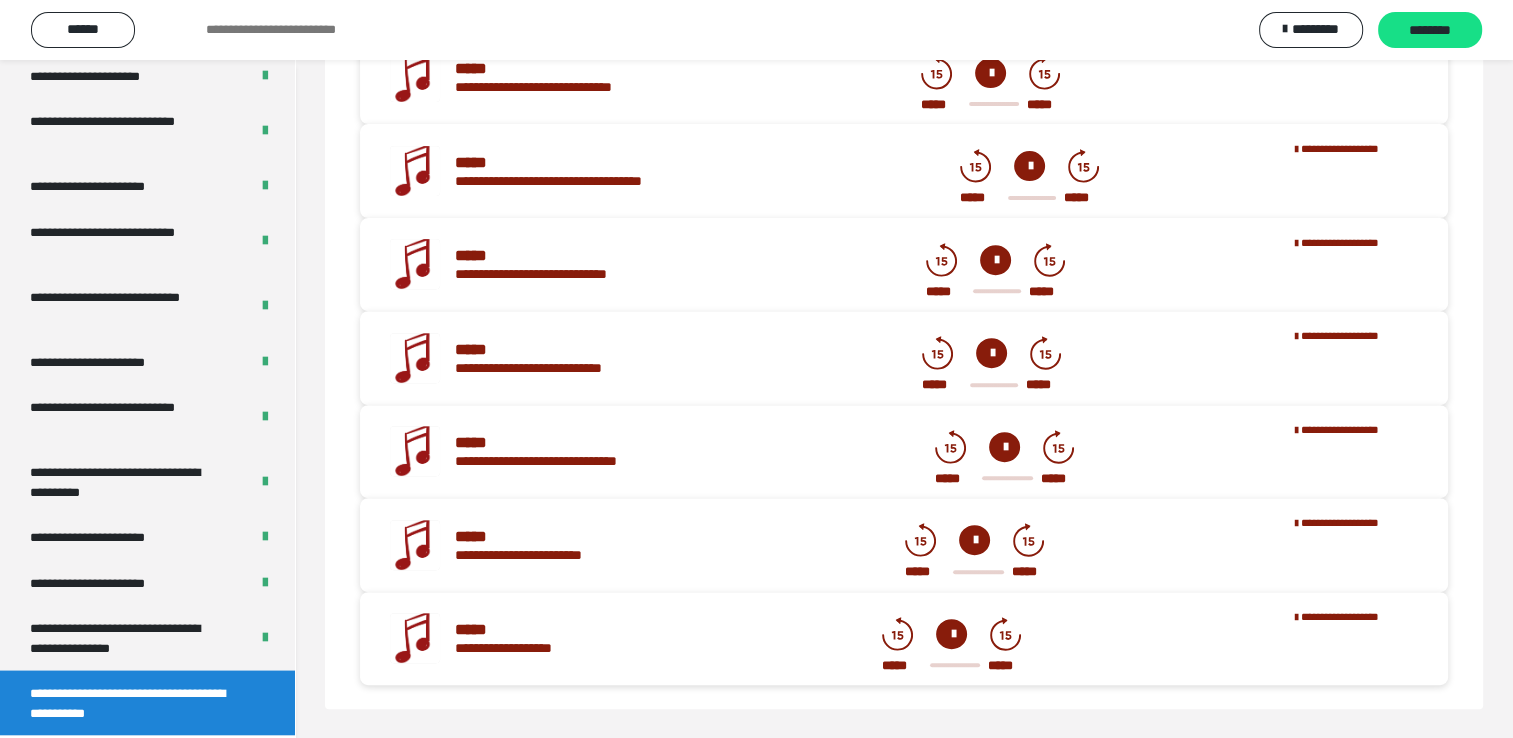 scroll, scrollTop: 60, scrollLeft: 0, axis: vertical 